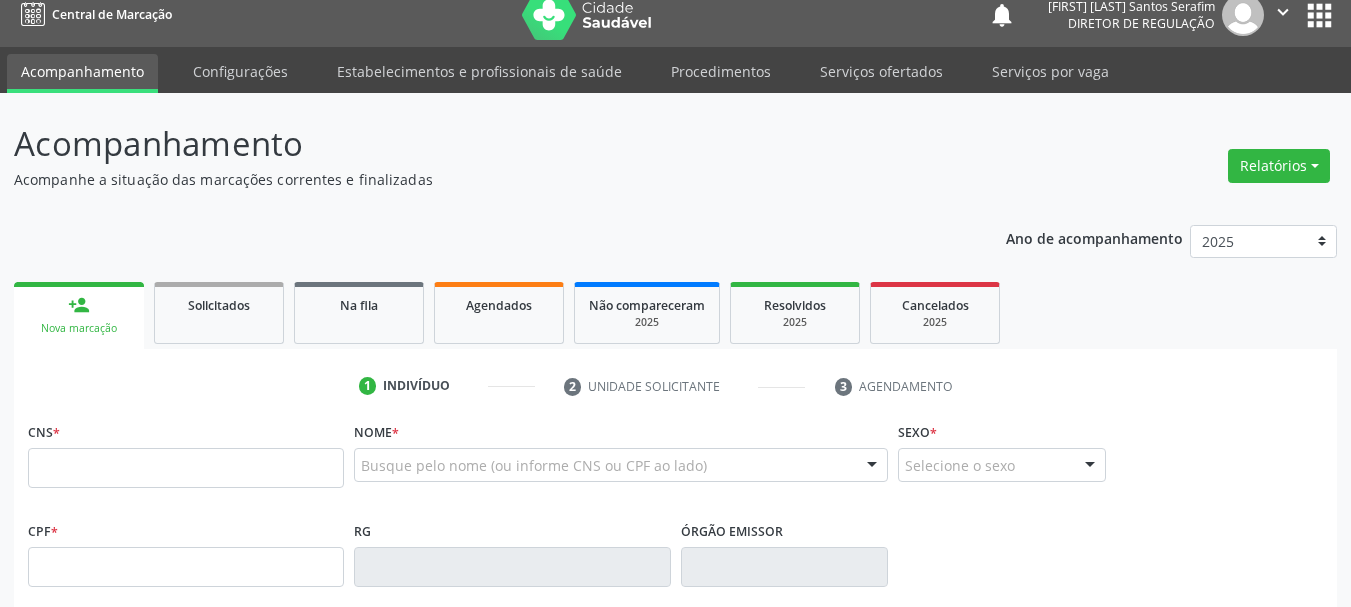 scroll, scrollTop: 17, scrollLeft: 0, axis: vertical 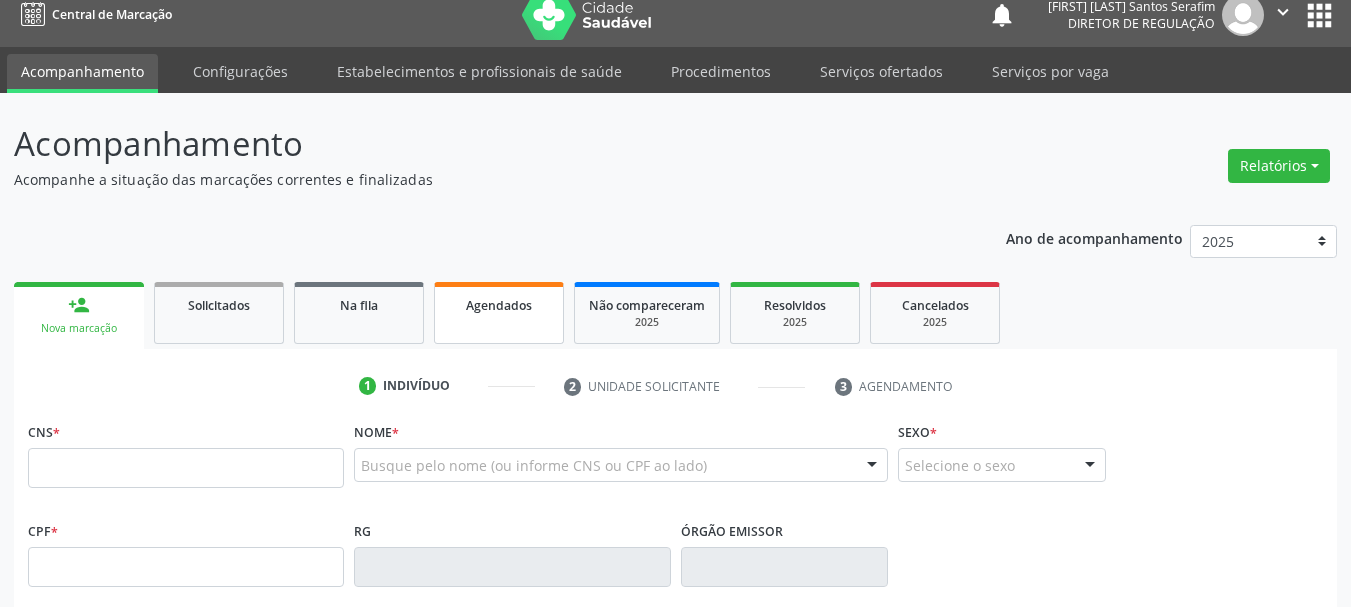 click on "Agendados" at bounding box center (499, 313) 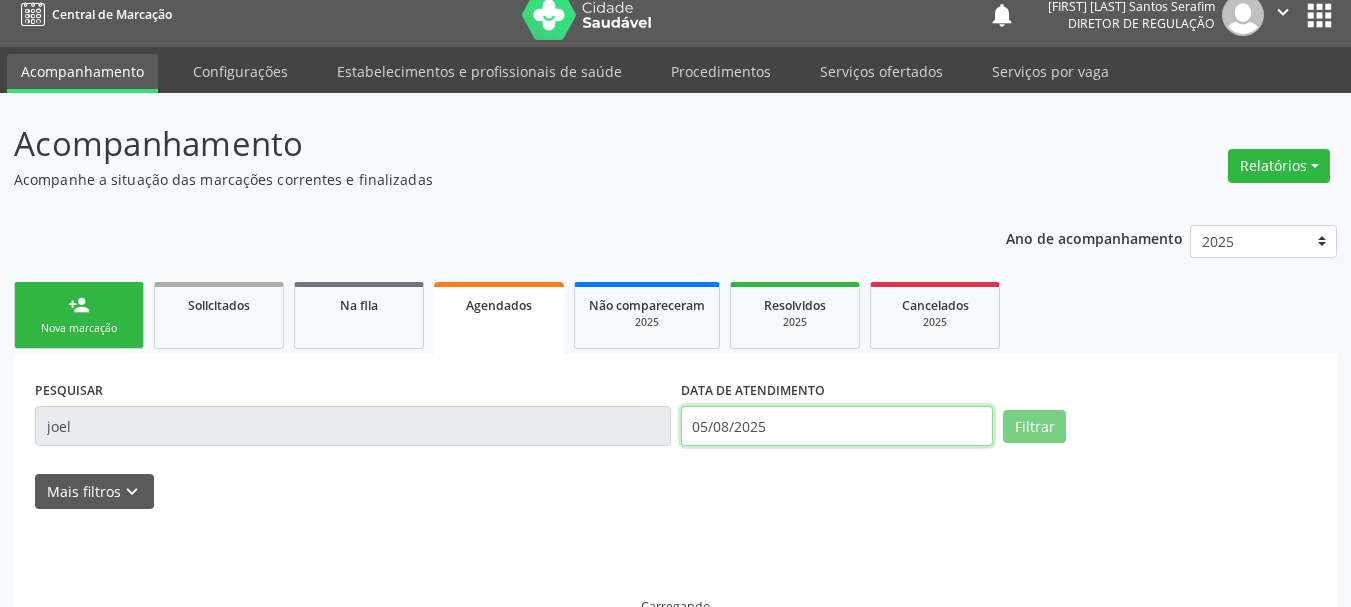 click on "05/08/2025" at bounding box center [837, 426] 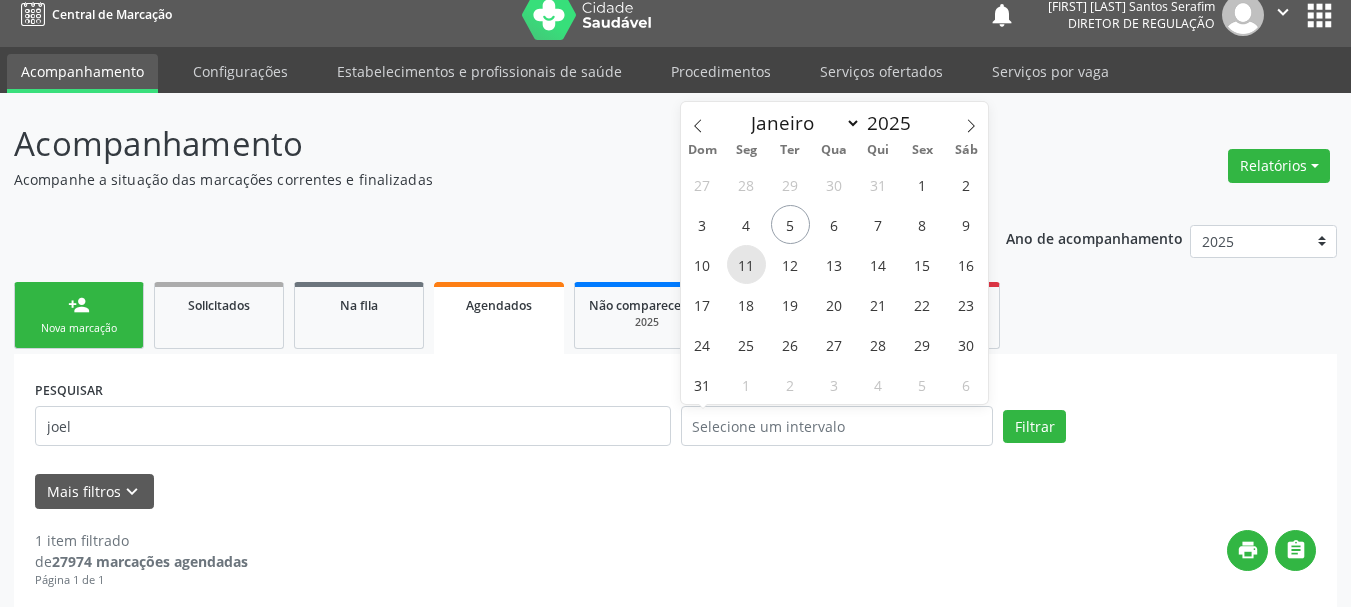 click on "11" at bounding box center (746, 264) 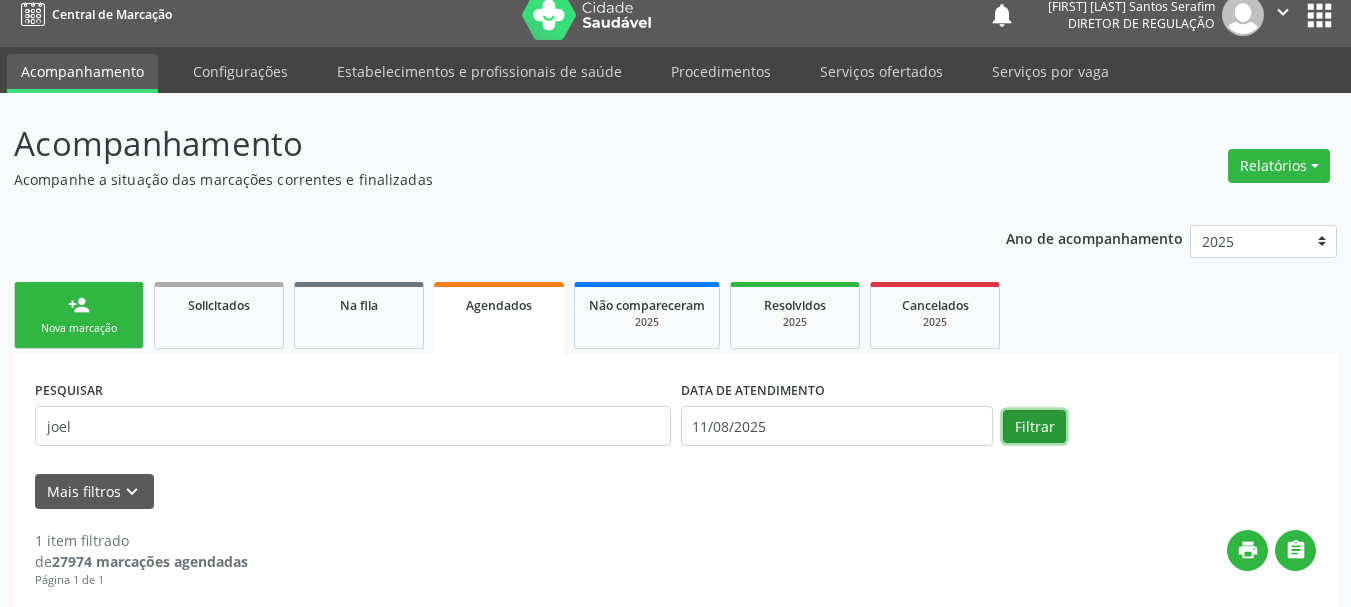 click on "Filtrar" at bounding box center (1034, 427) 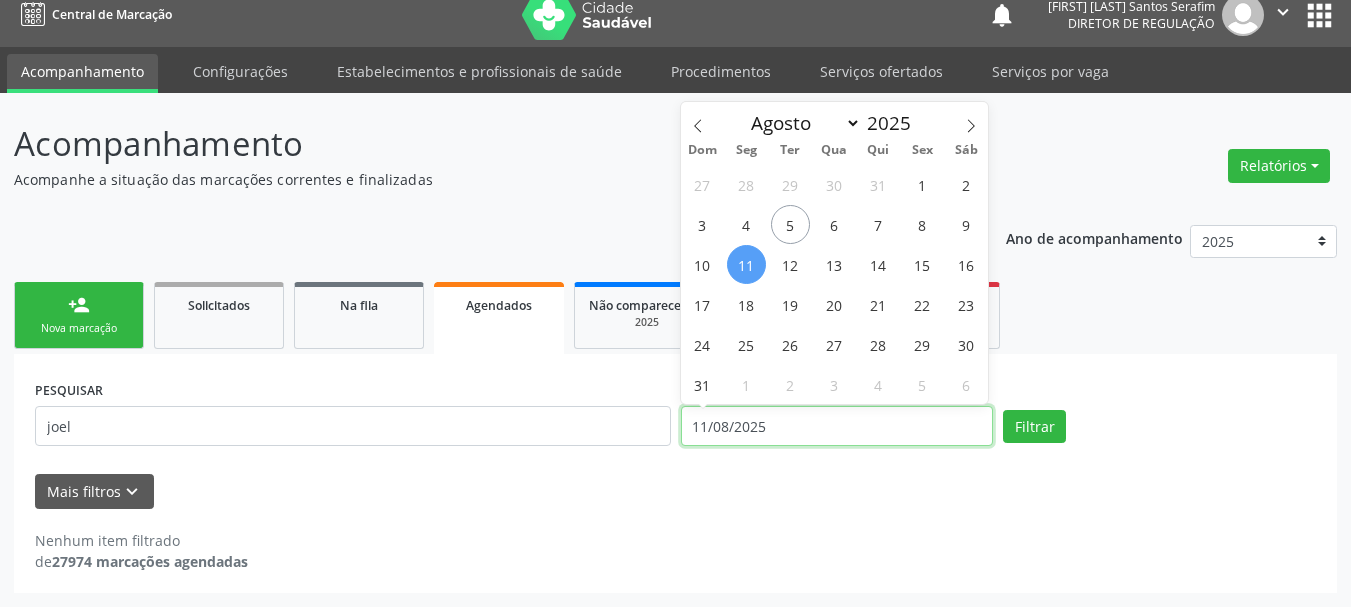 click on "11/08/2025" at bounding box center [837, 426] 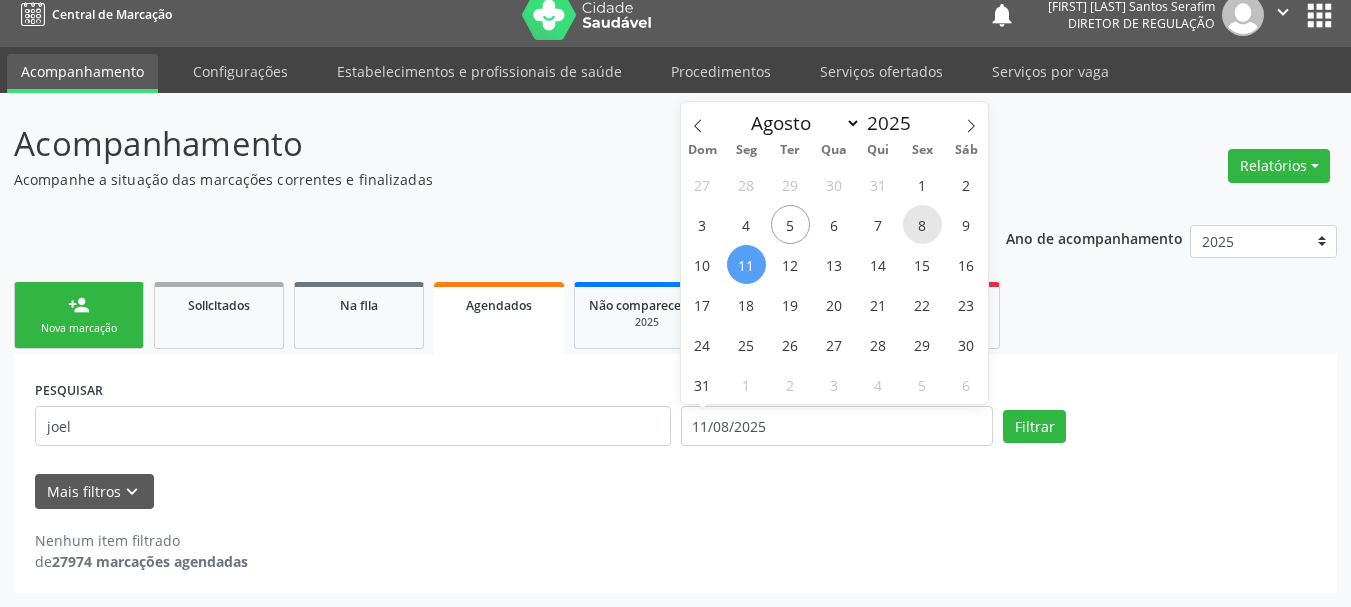 click on "8" at bounding box center [922, 224] 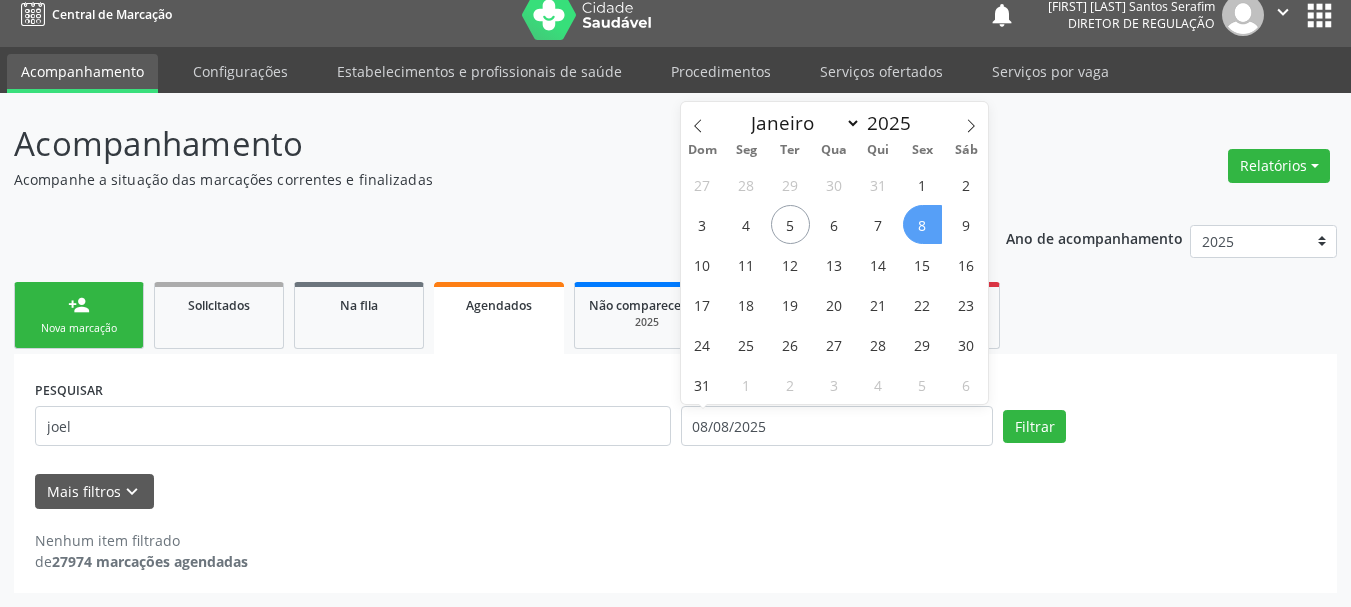 click on "8" at bounding box center [922, 224] 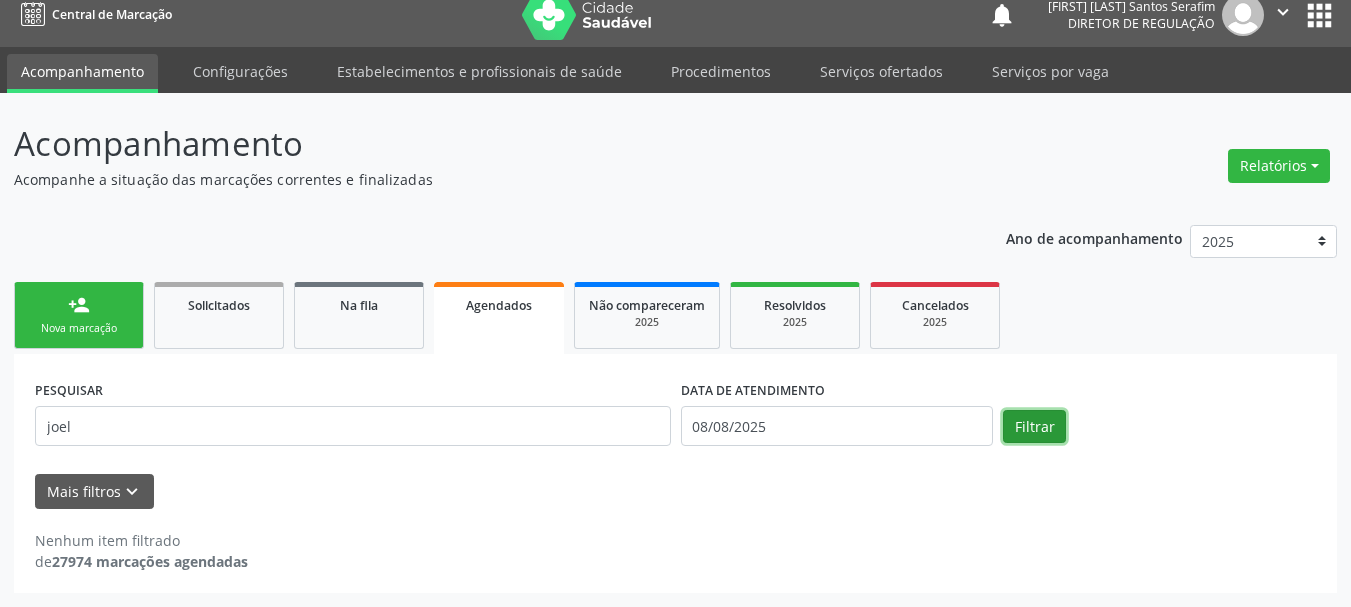 click on "Filtrar" at bounding box center [1034, 427] 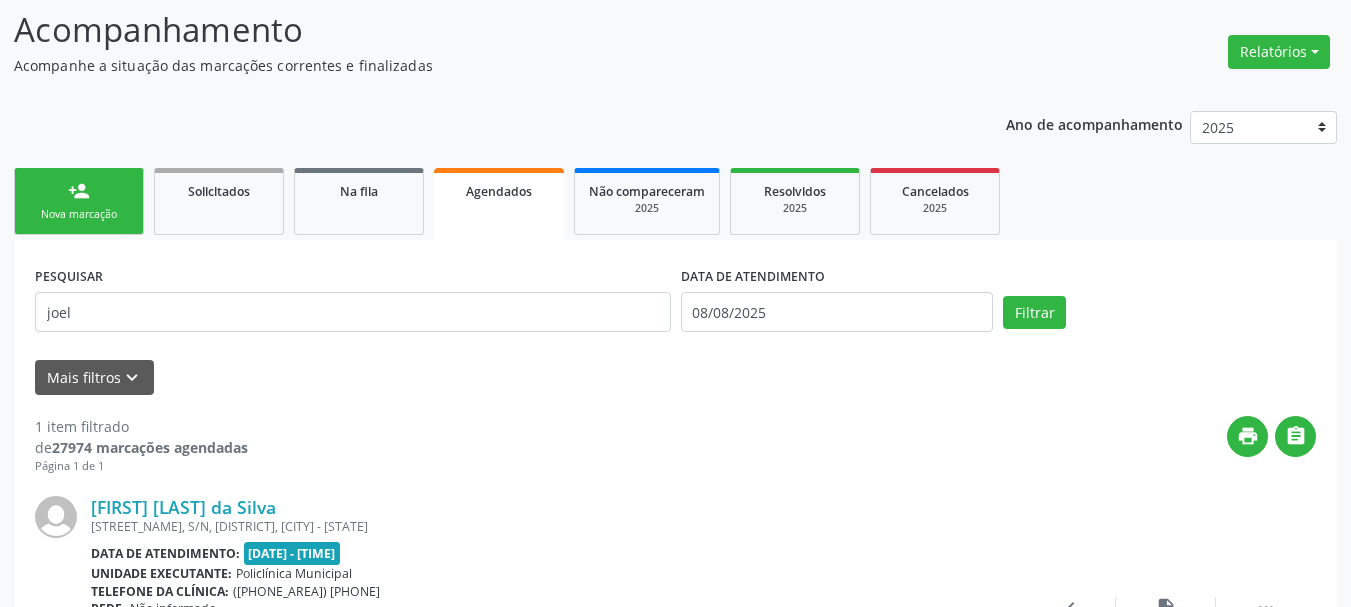 scroll, scrollTop: 321, scrollLeft: 0, axis: vertical 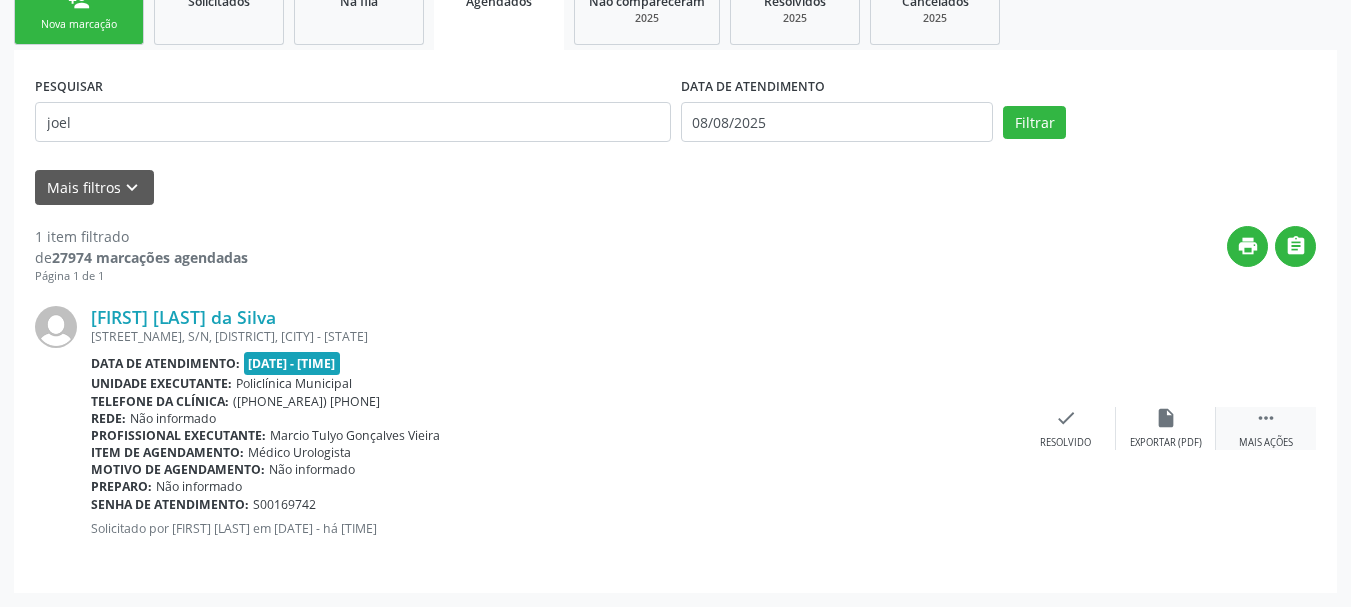click on "
Mais ações" at bounding box center (1266, 428) 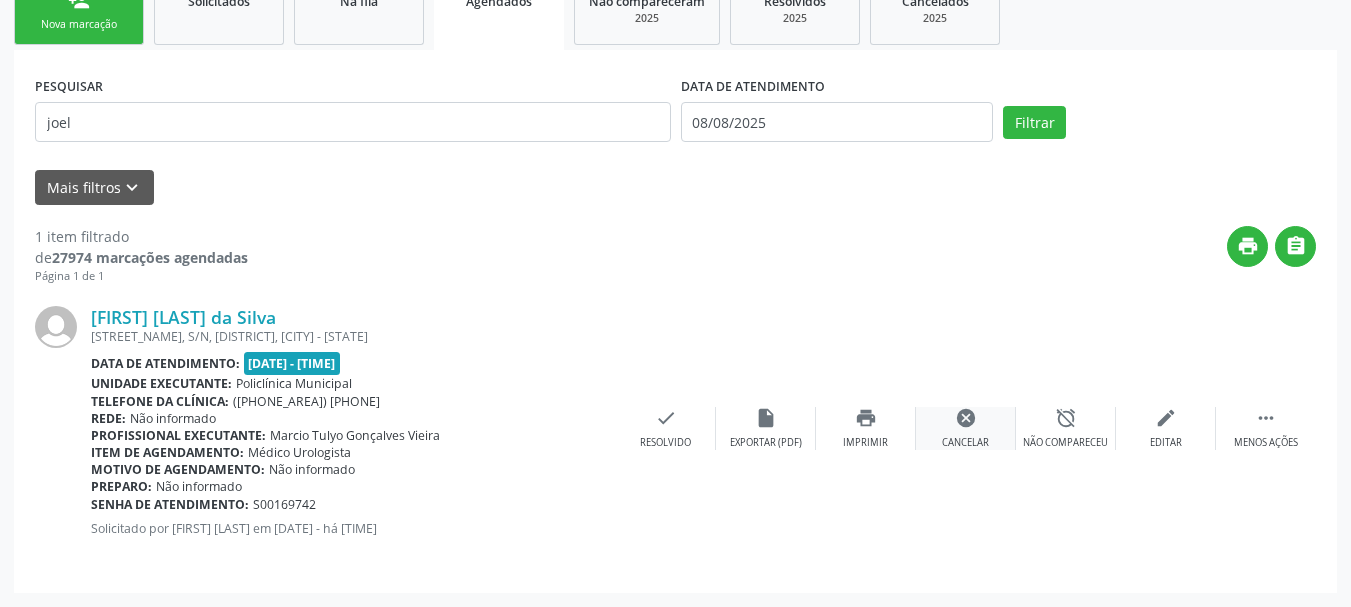 click on "cancel
Cancelar" at bounding box center [966, 428] 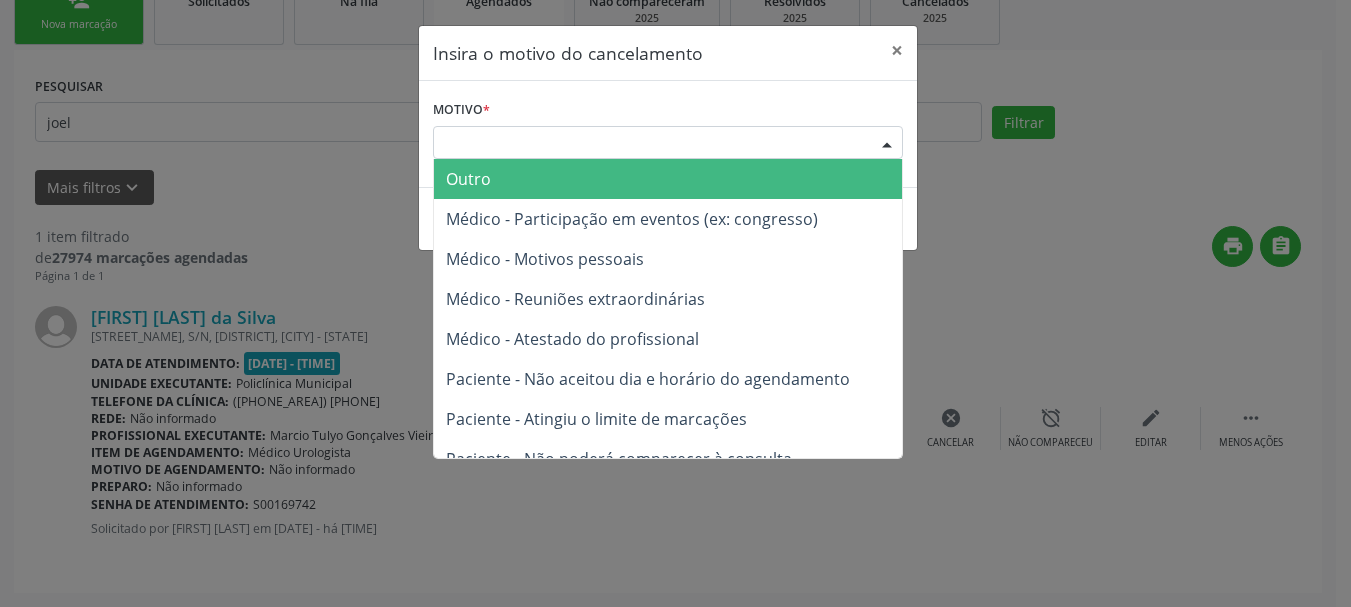click on "Escolha o motivo" at bounding box center (668, 143) 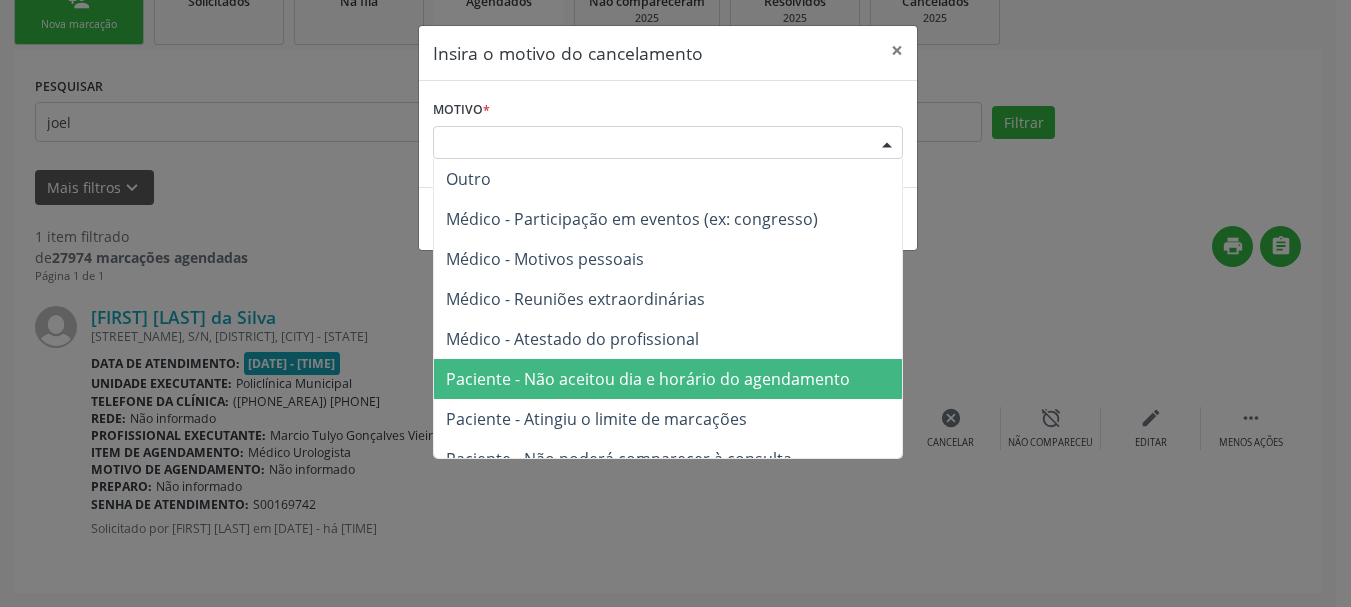 scroll, scrollTop: 100, scrollLeft: 0, axis: vertical 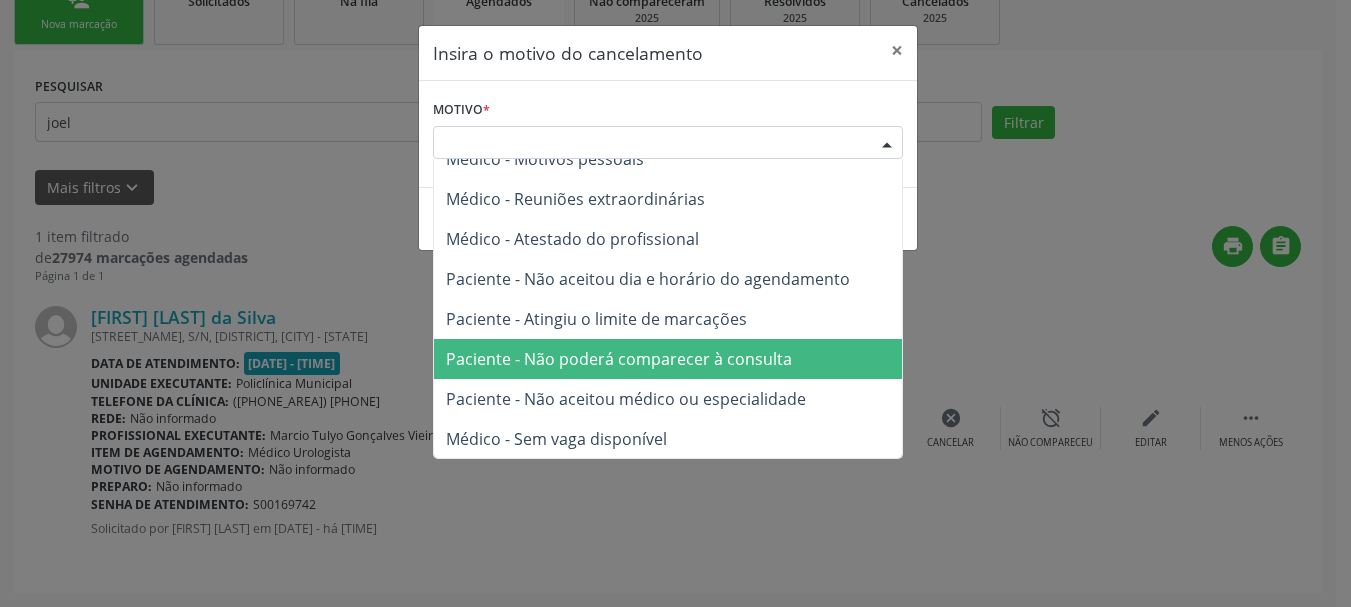 click on "Paciente - Não poderá comparecer à consulta" at bounding box center [619, 359] 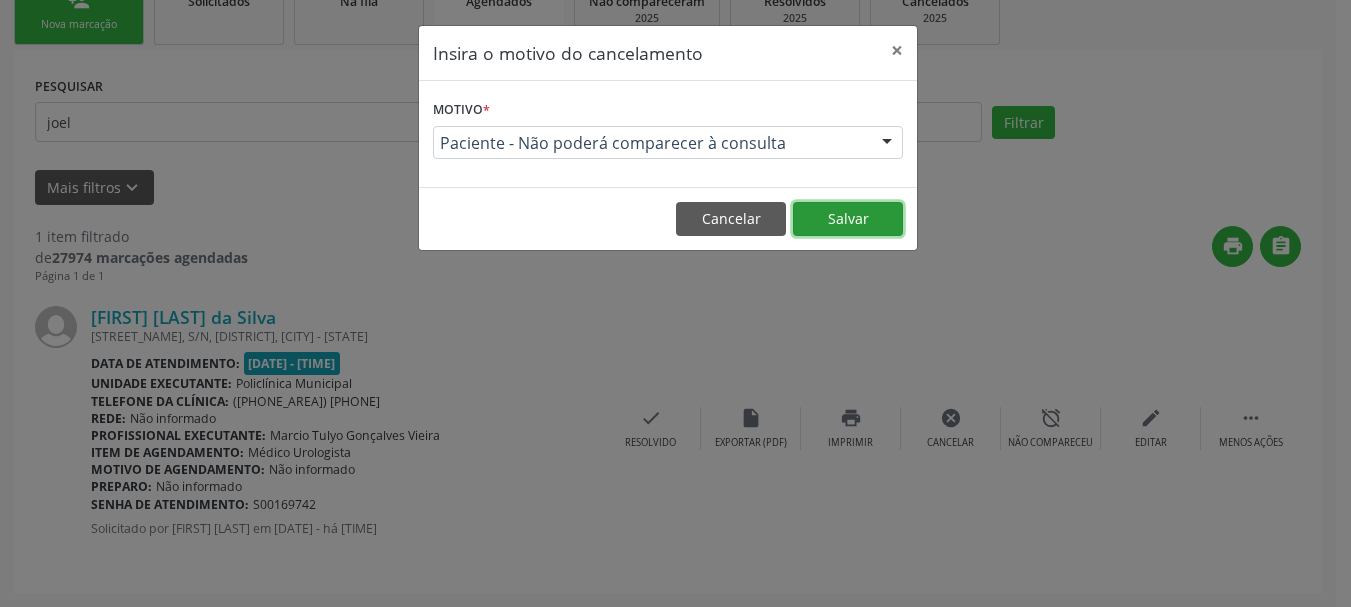 click on "Salvar" at bounding box center [848, 219] 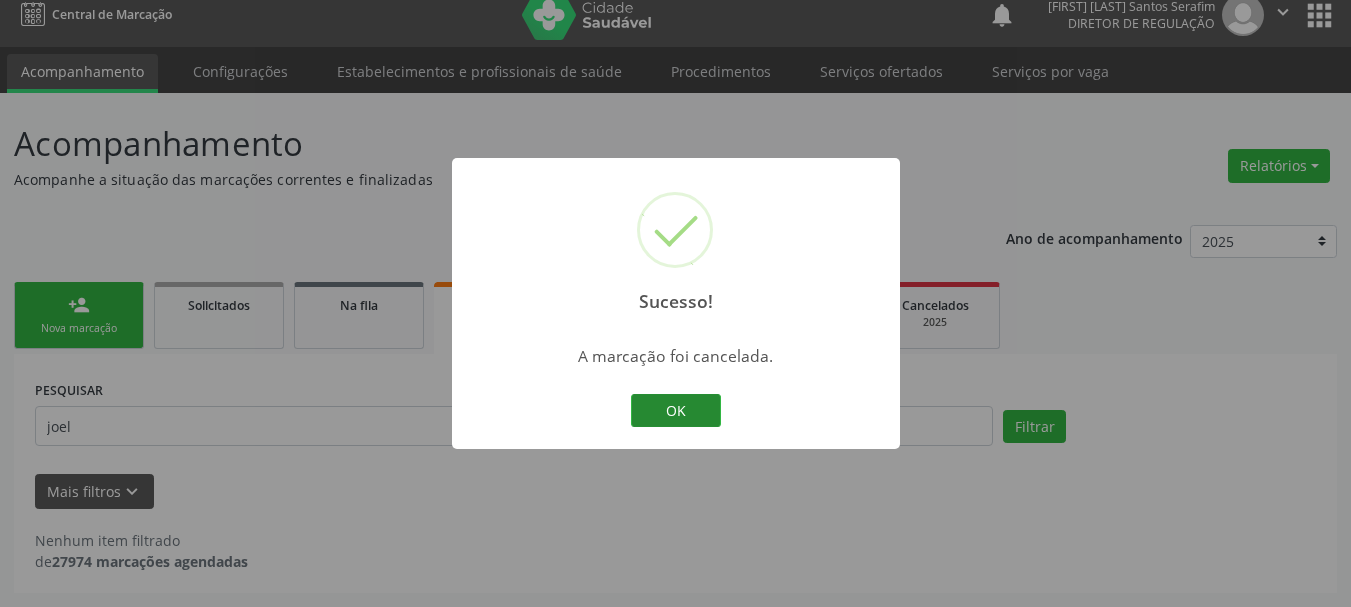 scroll, scrollTop: 17, scrollLeft: 0, axis: vertical 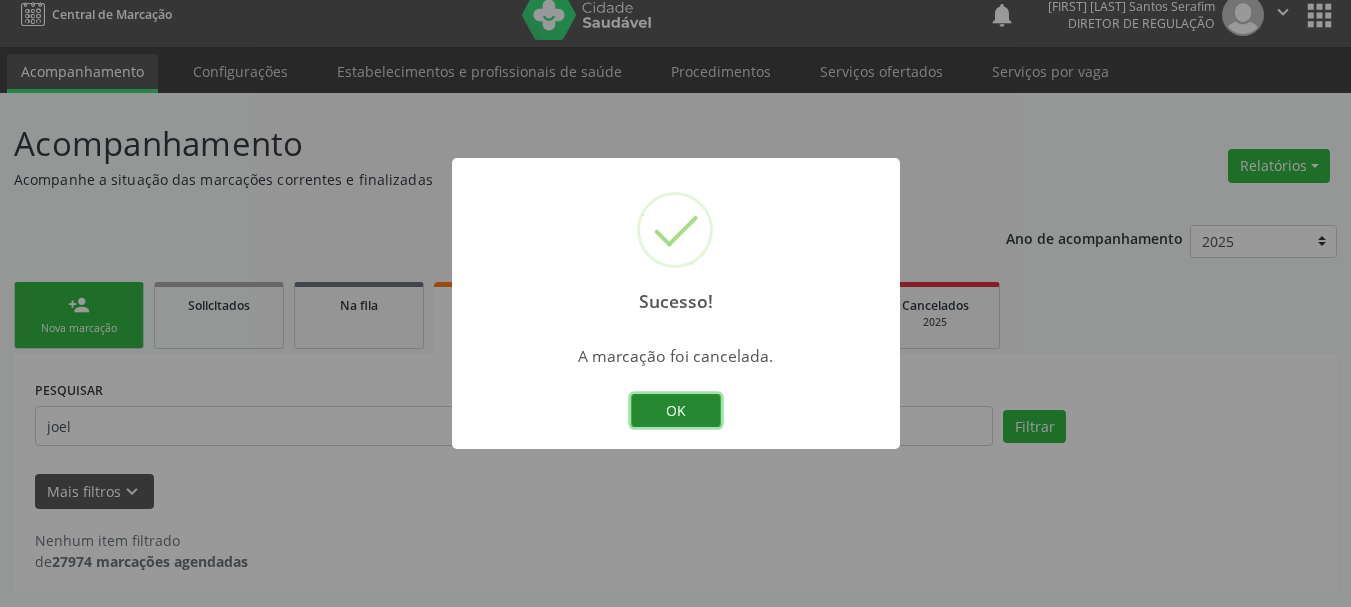 click on "OK" at bounding box center (676, 411) 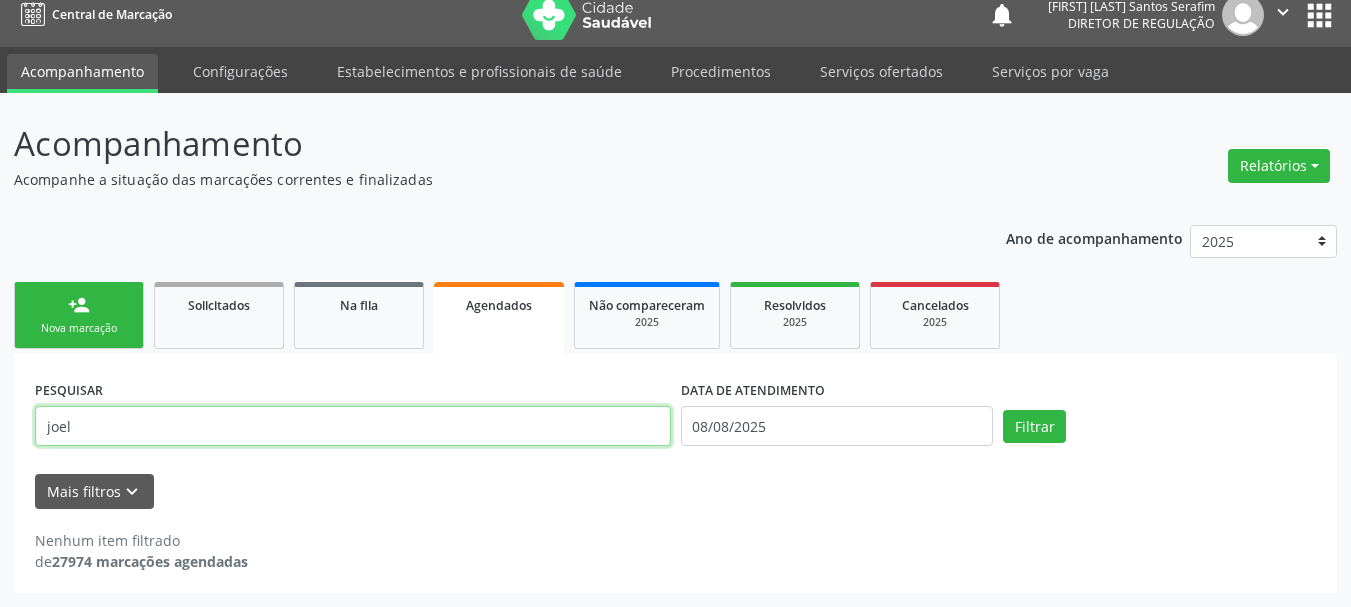 click on "joel" at bounding box center (353, 426) 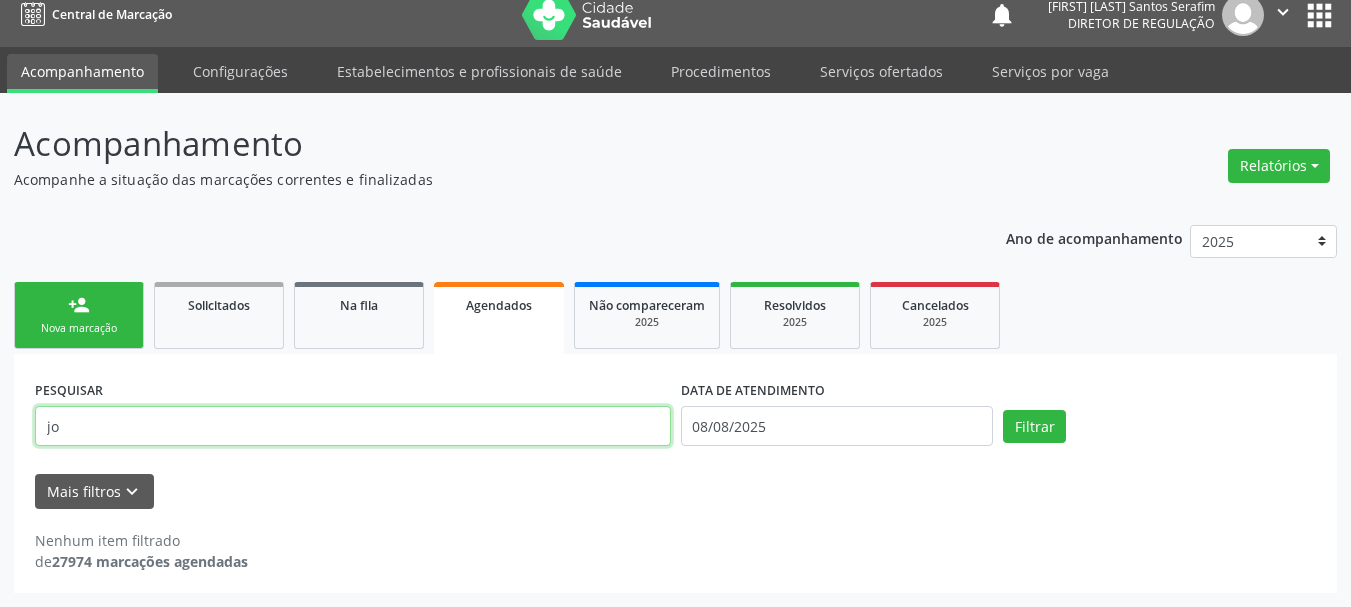 type on "j" 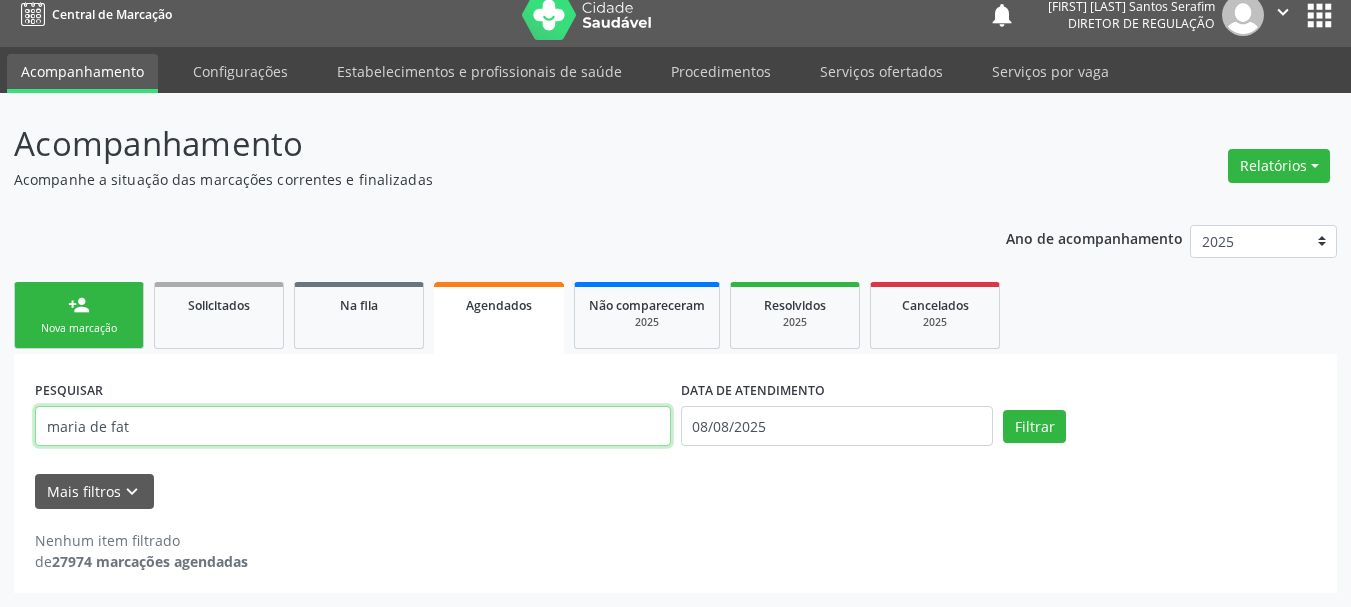 type on "maria de fat" 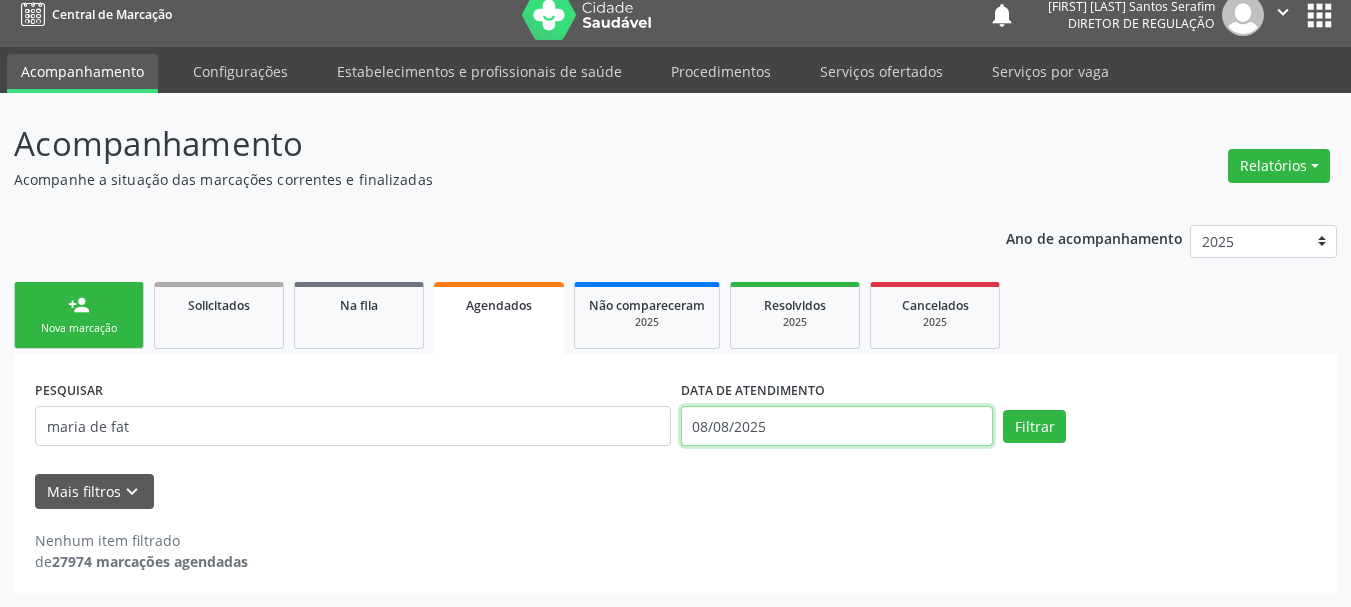click on "08/08/2025" at bounding box center (837, 426) 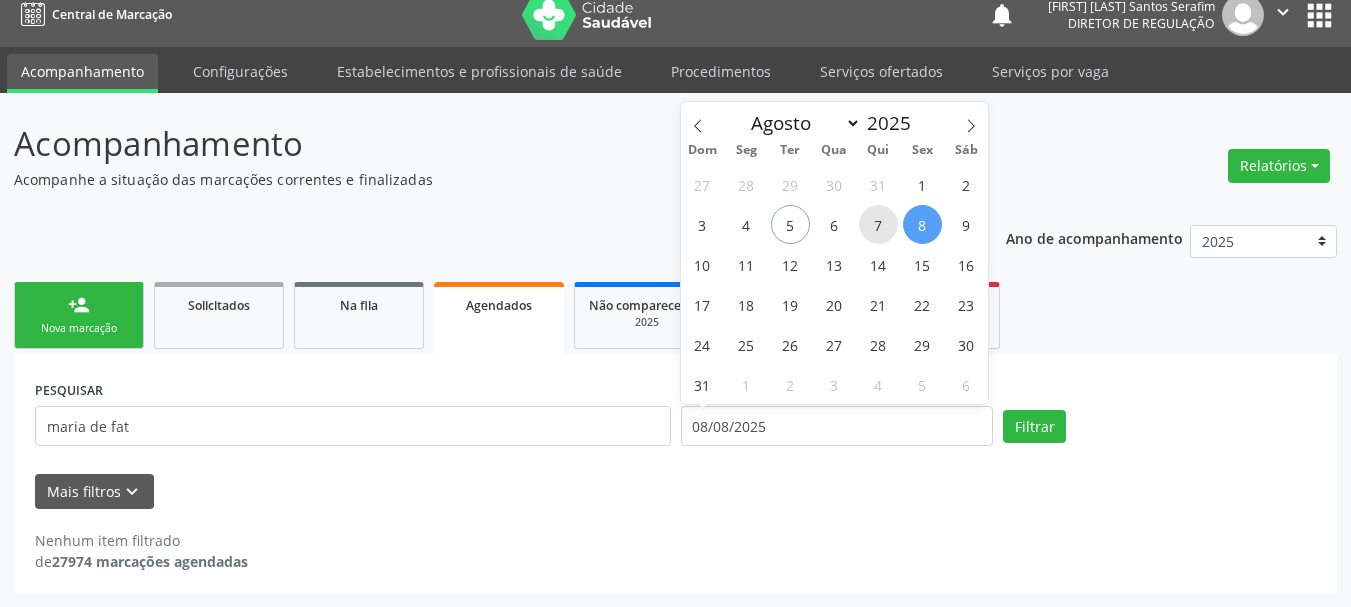 click on "7" at bounding box center (878, 224) 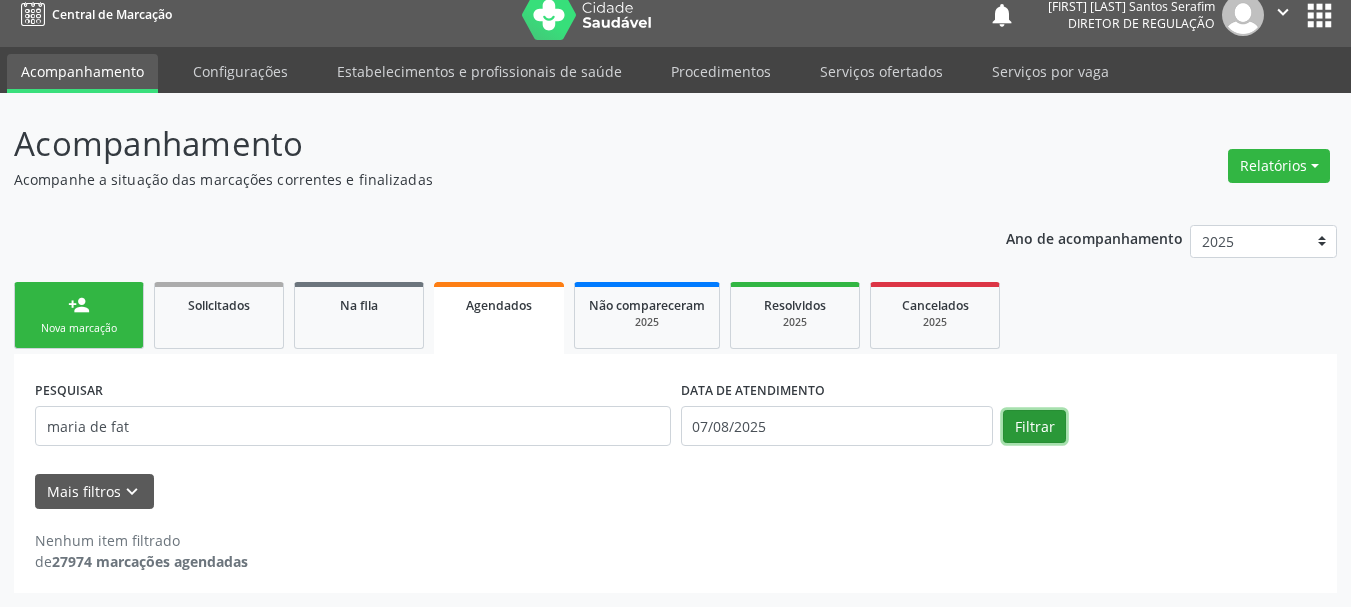 click on "Filtrar" at bounding box center (1034, 427) 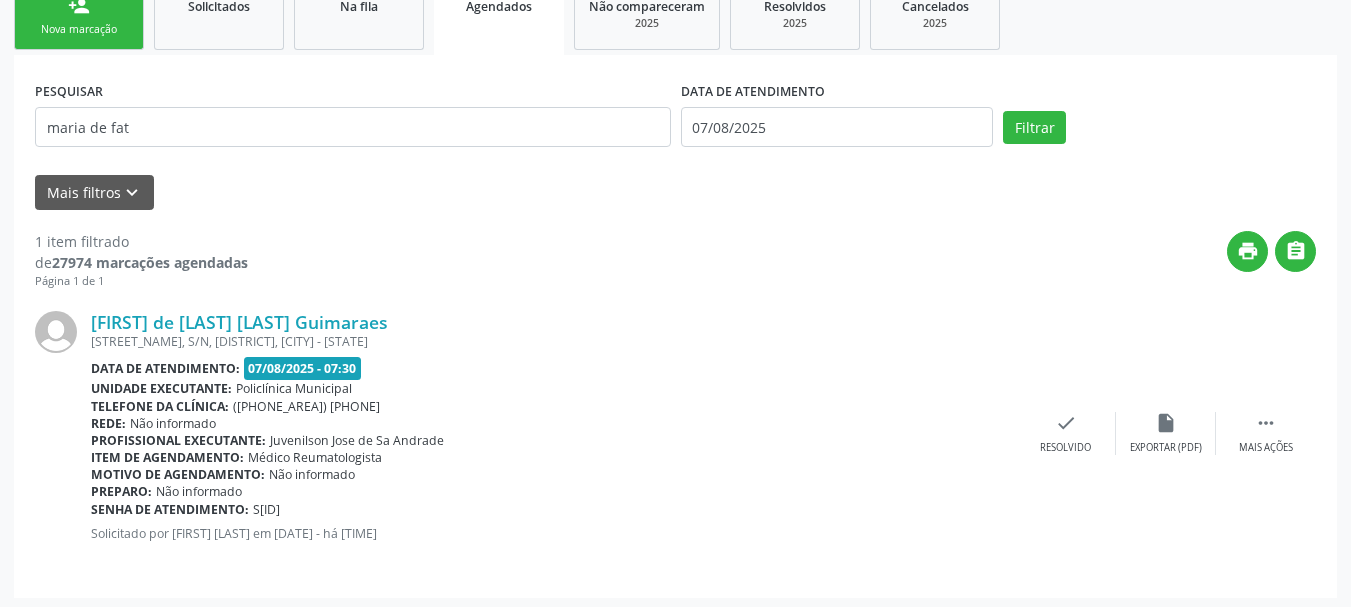 scroll, scrollTop: 321, scrollLeft: 0, axis: vertical 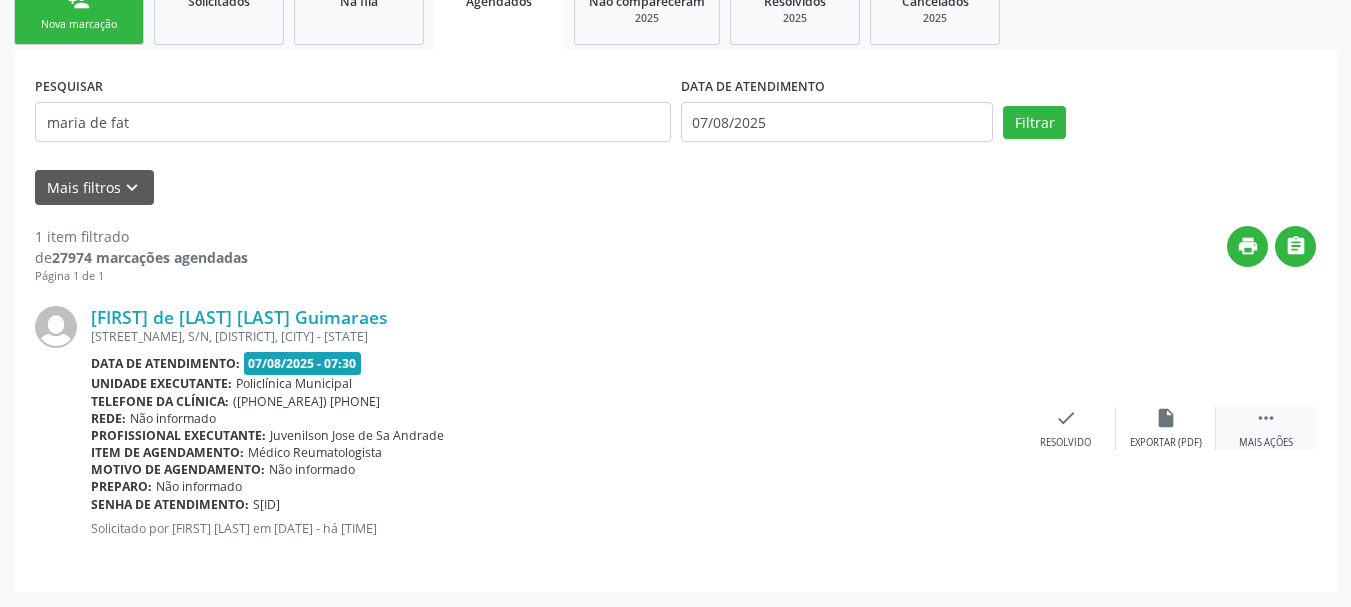 click on "
Mais ações" at bounding box center (1266, 428) 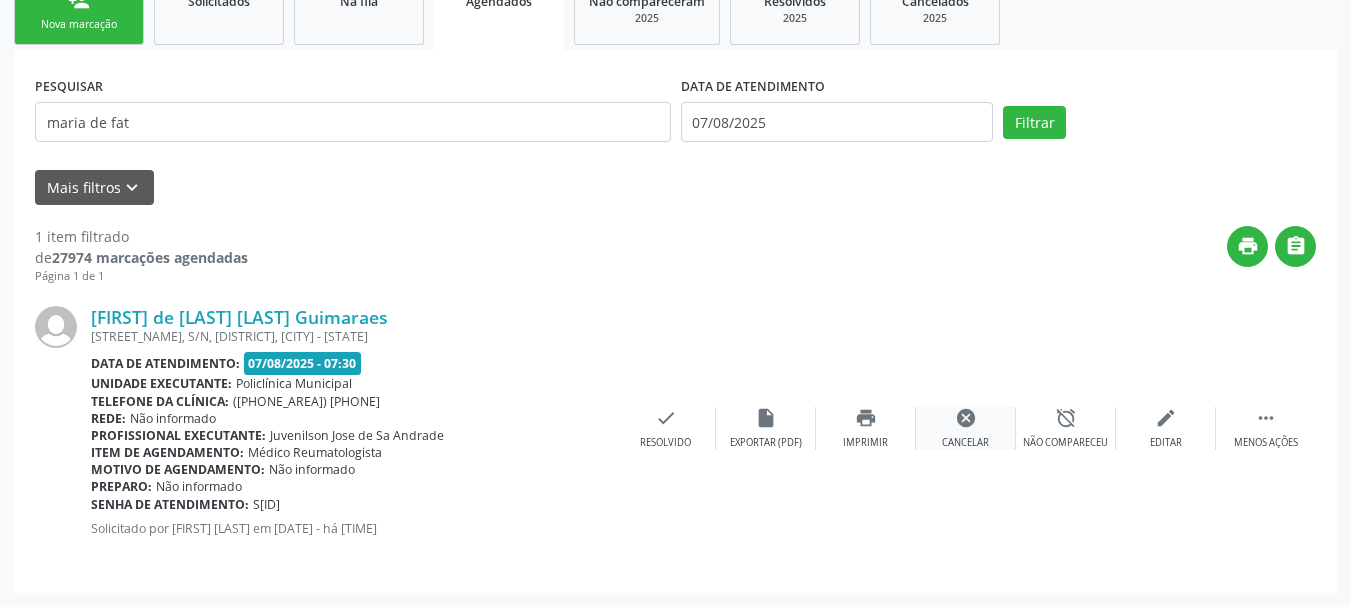 click on "cancel
Cancelar" at bounding box center [966, 428] 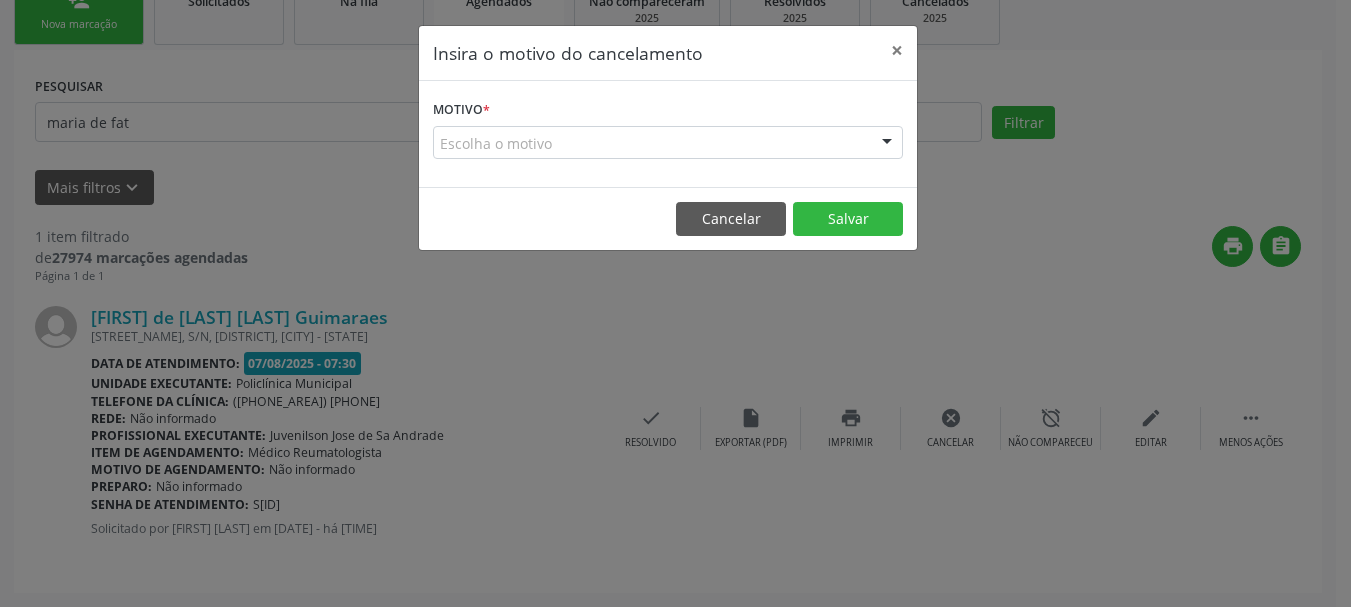 click on "Escolha o motivo" at bounding box center [668, 143] 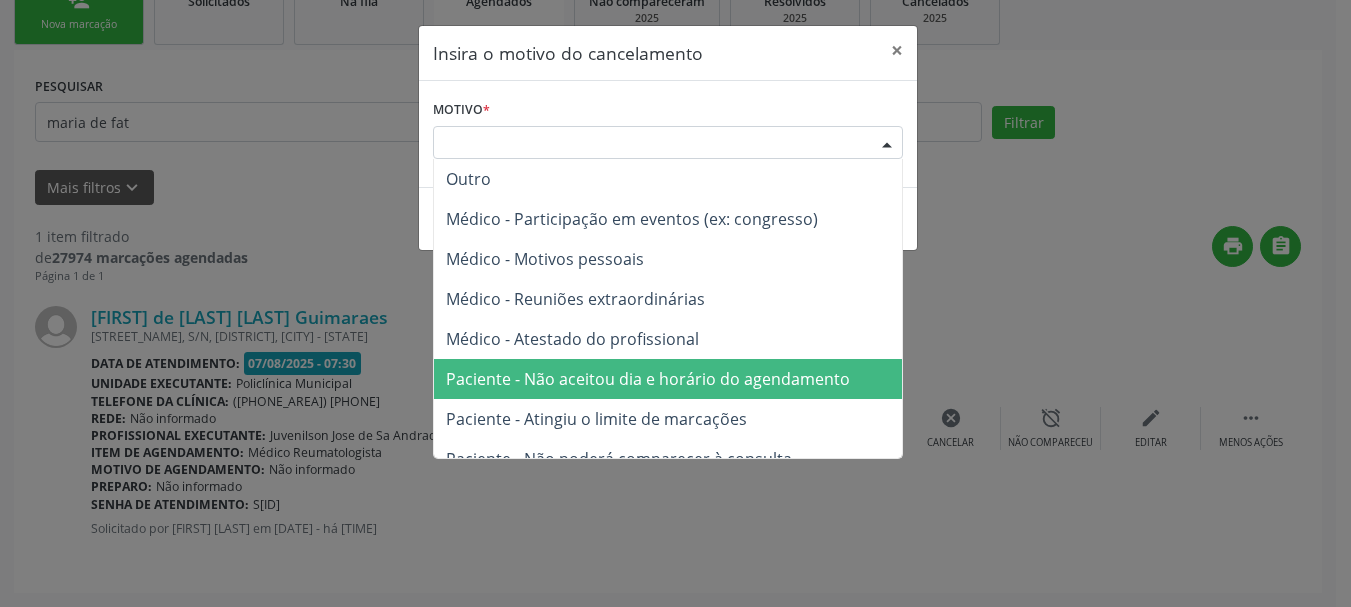 drag, startPoint x: 734, startPoint y: 398, endPoint x: 748, endPoint y: 386, distance: 18.439089 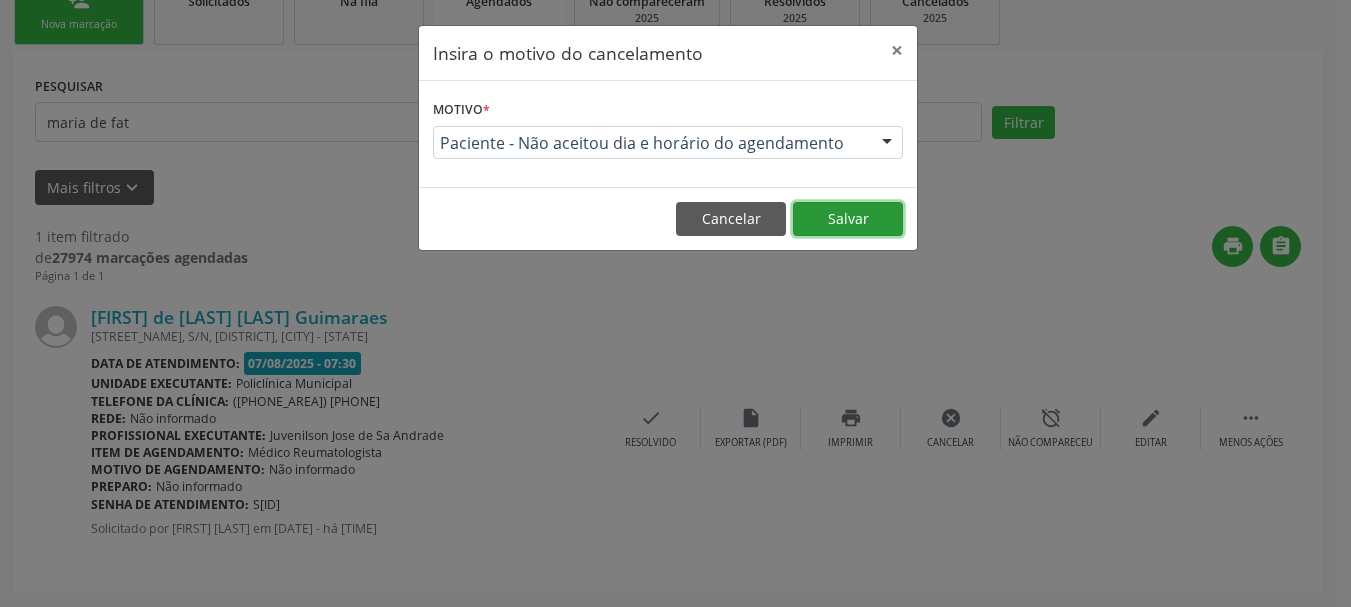 click on "Salvar" at bounding box center (848, 219) 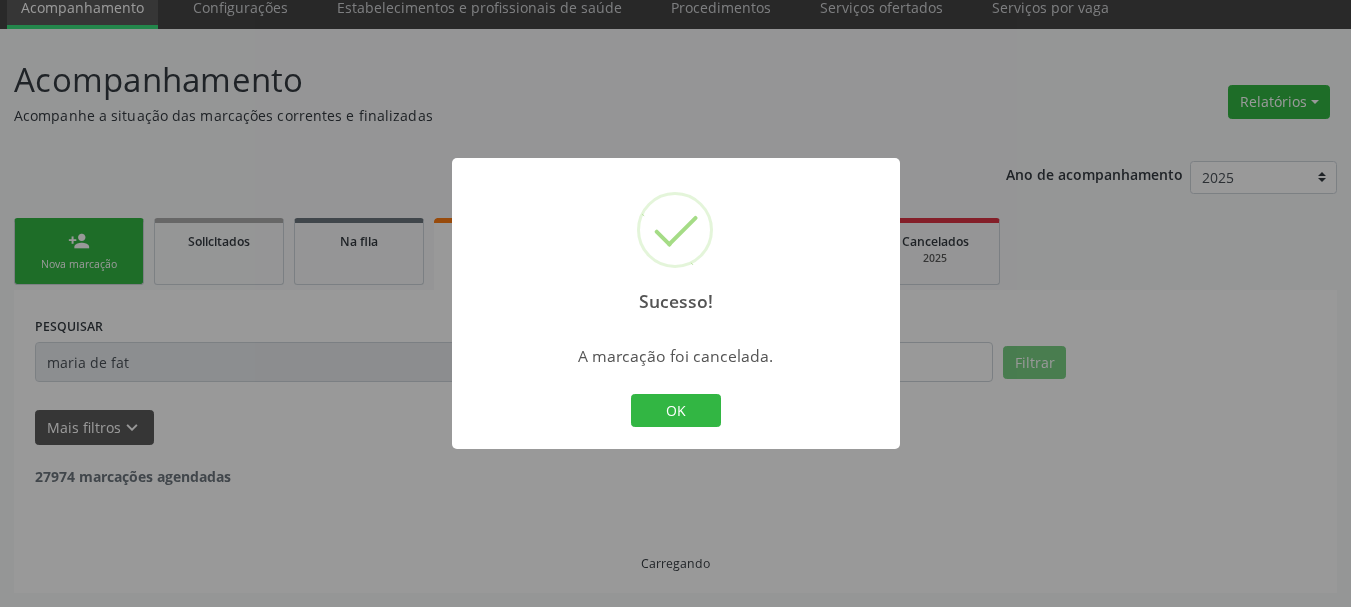 scroll, scrollTop: 17, scrollLeft: 0, axis: vertical 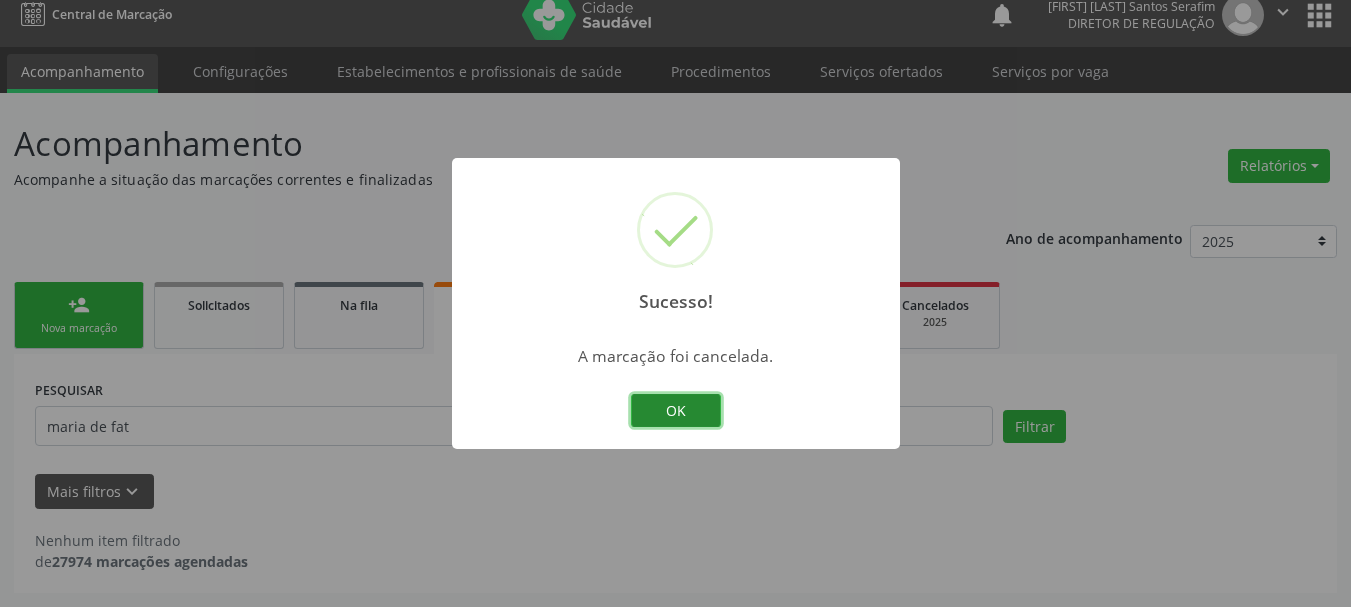 click on "OK" at bounding box center (676, 411) 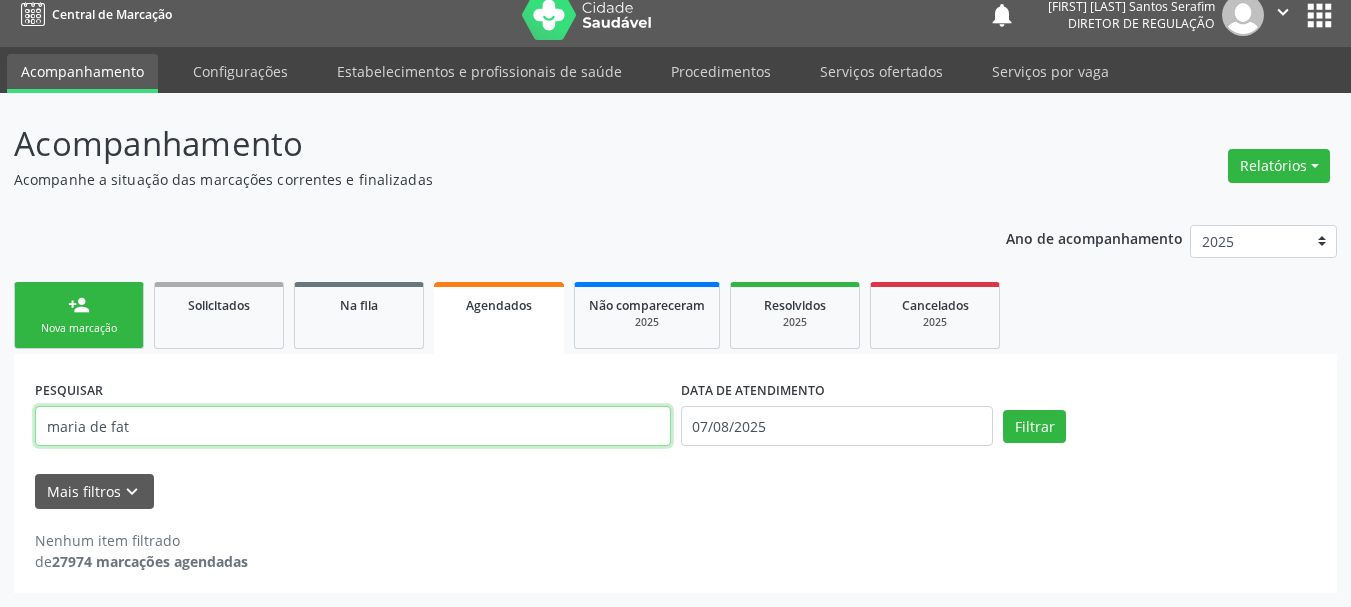 click on "maria de fat" at bounding box center (353, 426) 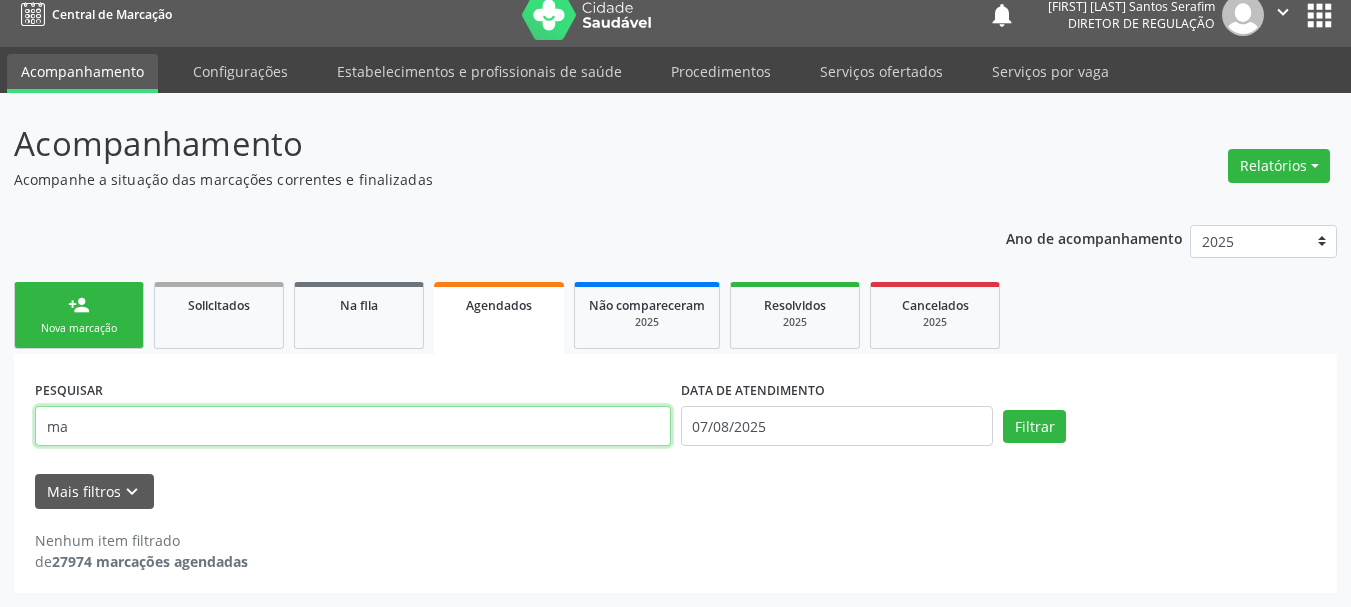 type on "m" 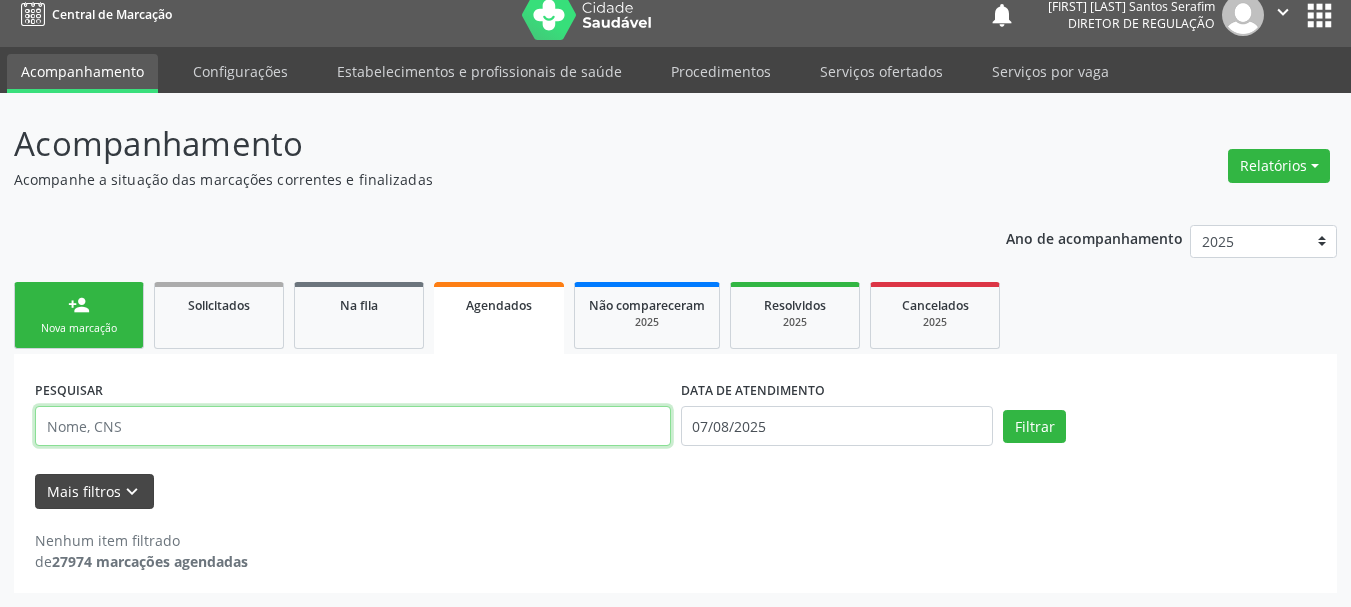 type 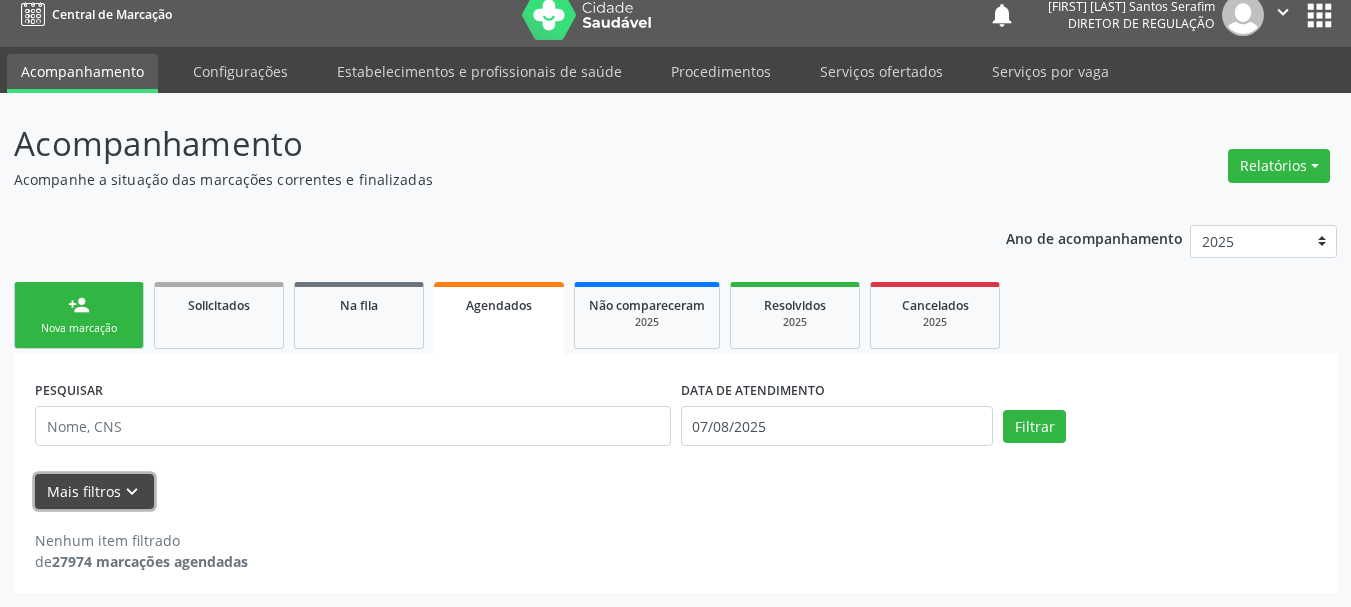click on "Mais filtros
keyboard_arrow_down" at bounding box center (94, 491) 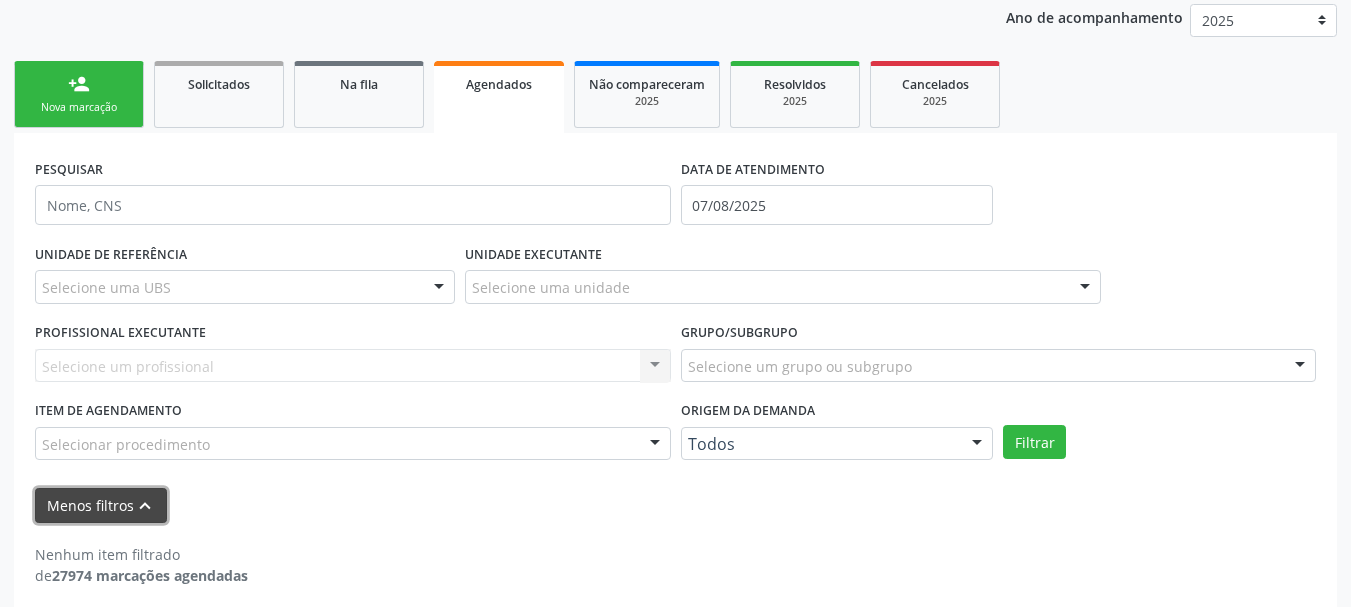 scroll, scrollTop: 252, scrollLeft: 0, axis: vertical 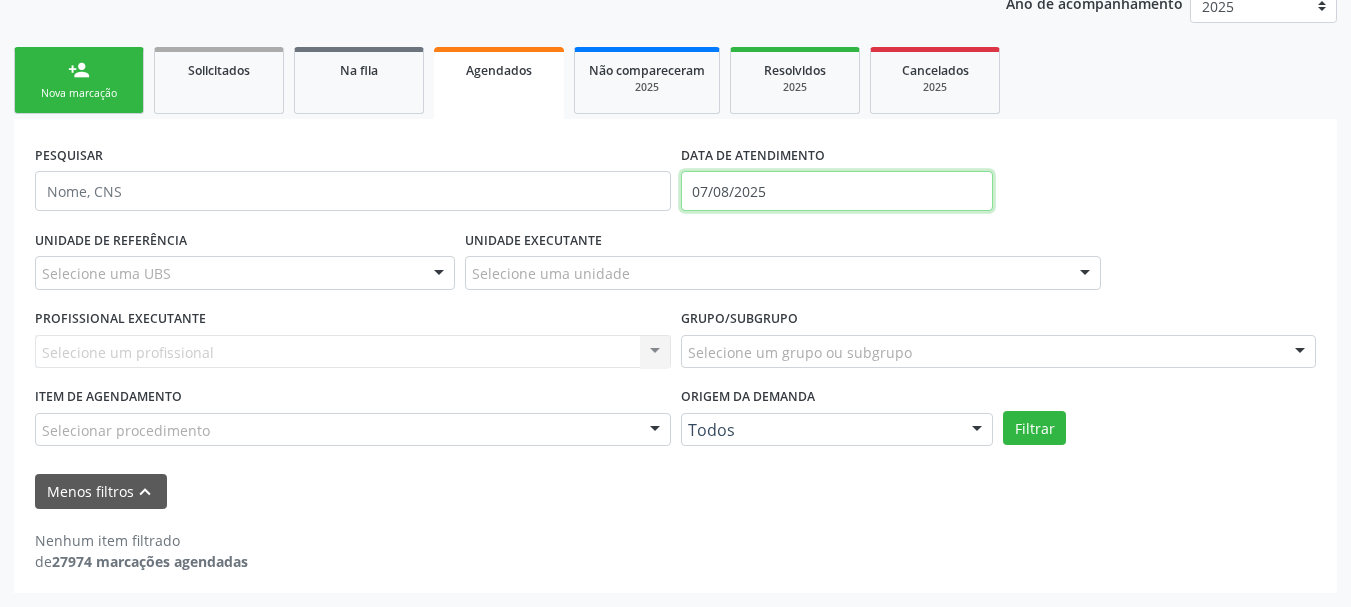 click on "07/08/2025" at bounding box center [837, 191] 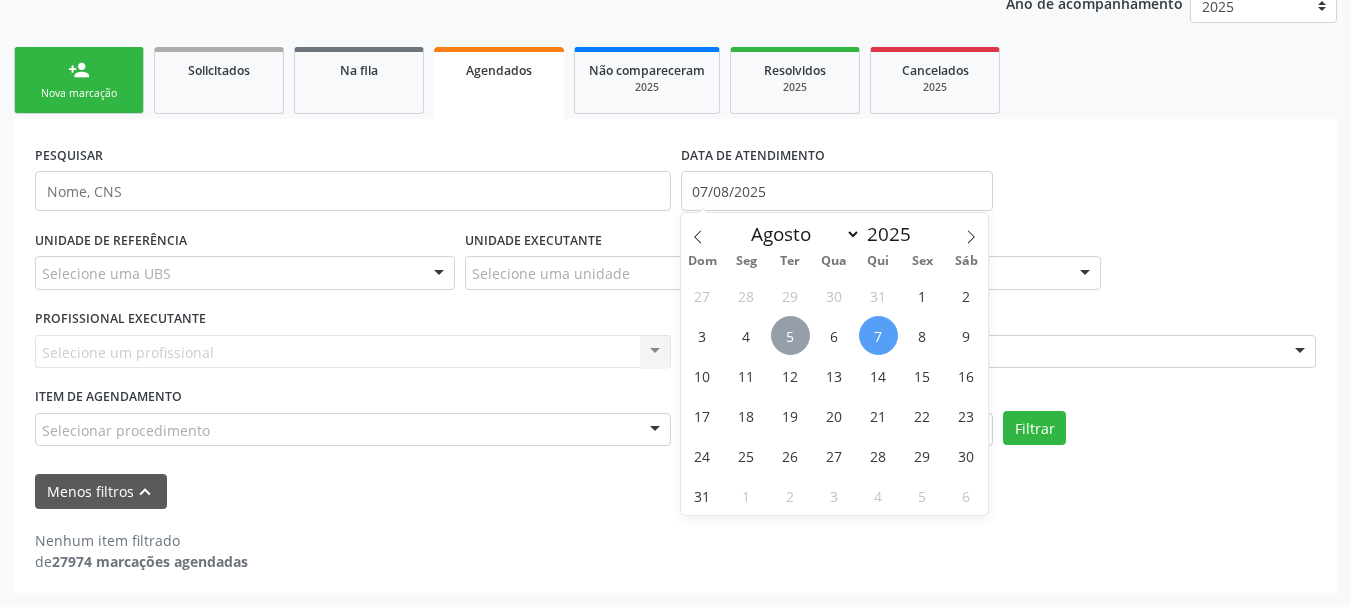click on "5" at bounding box center [790, 335] 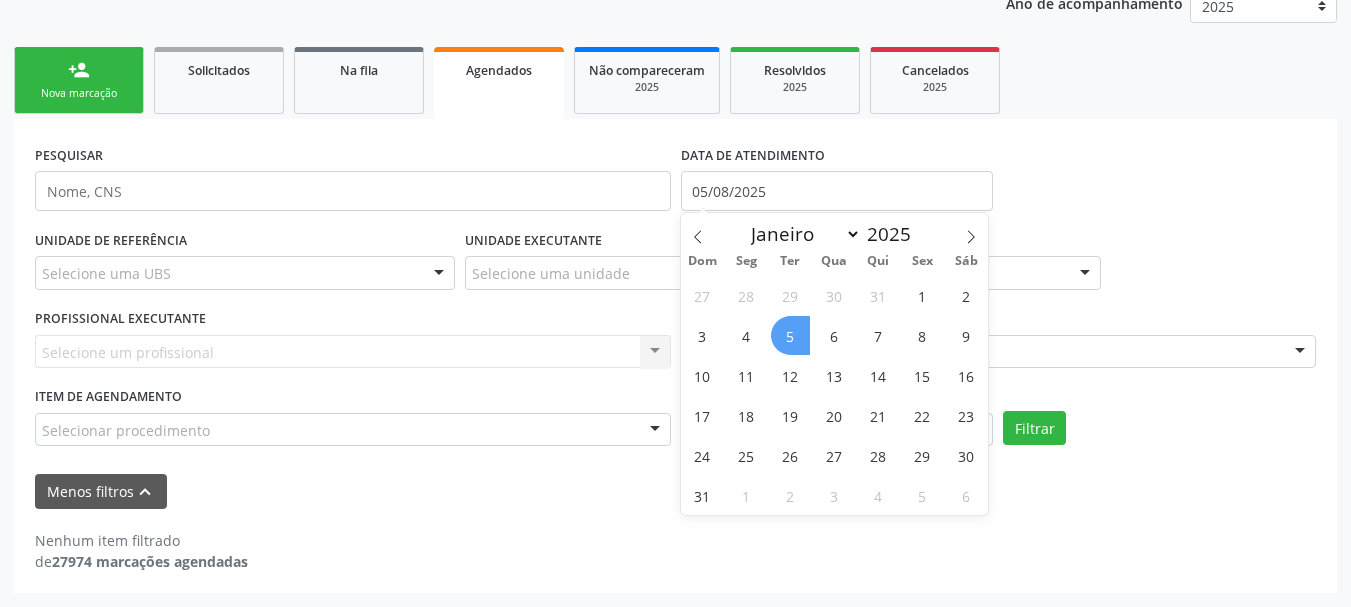 click on "5" at bounding box center [790, 335] 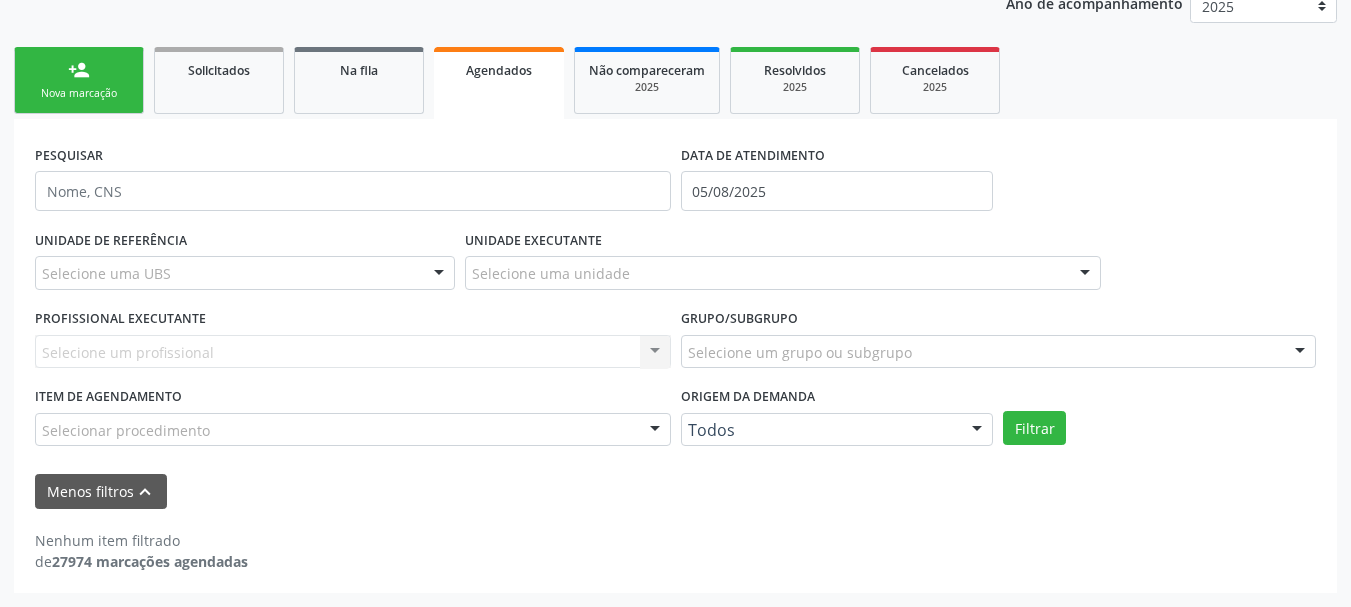 click on "Selecione uma unidade" at bounding box center (783, 273) 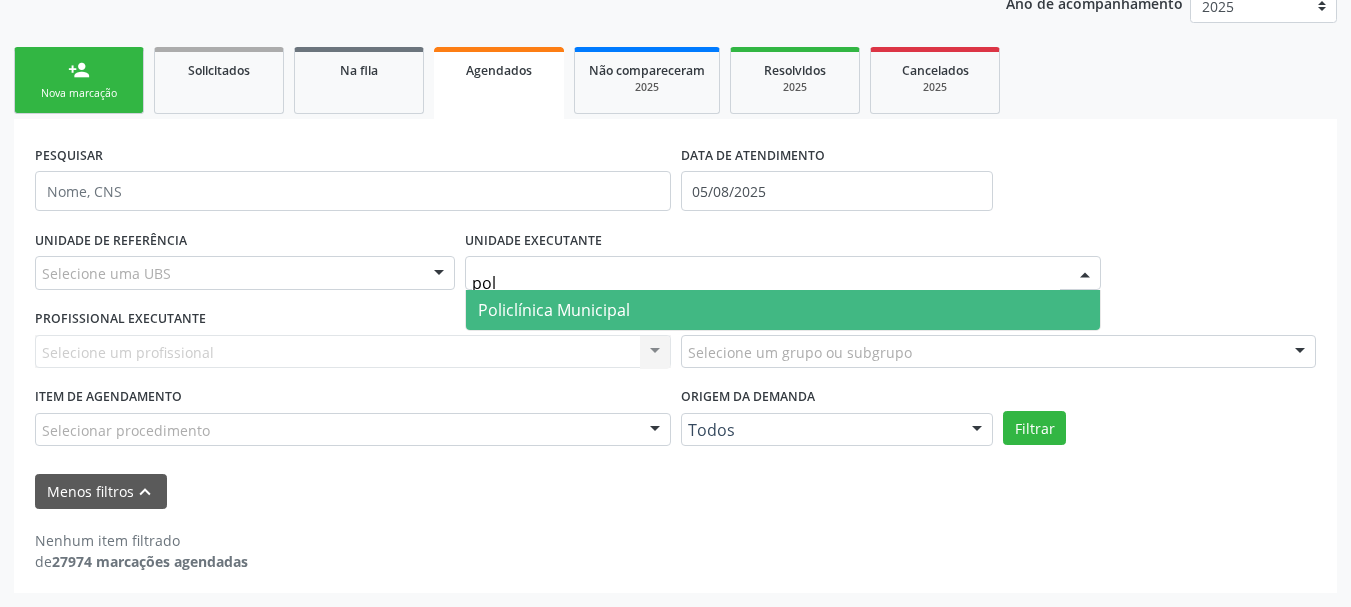 type on "poli" 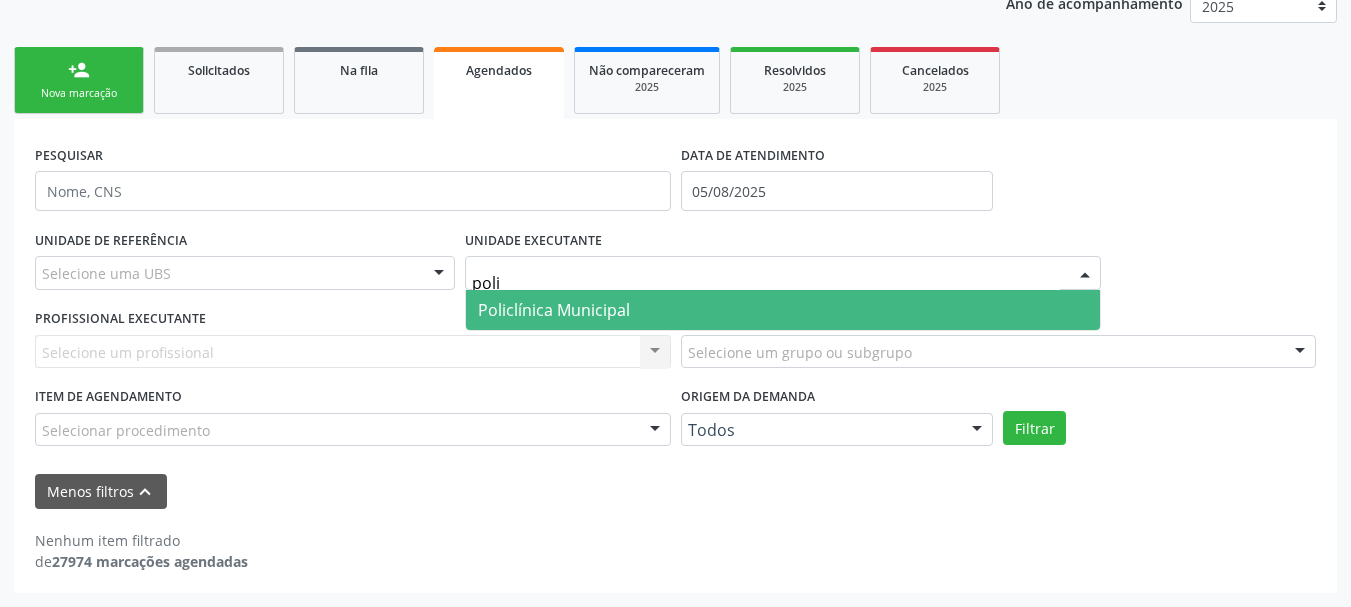 click on "Policlínica Municipal" at bounding box center [783, 310] 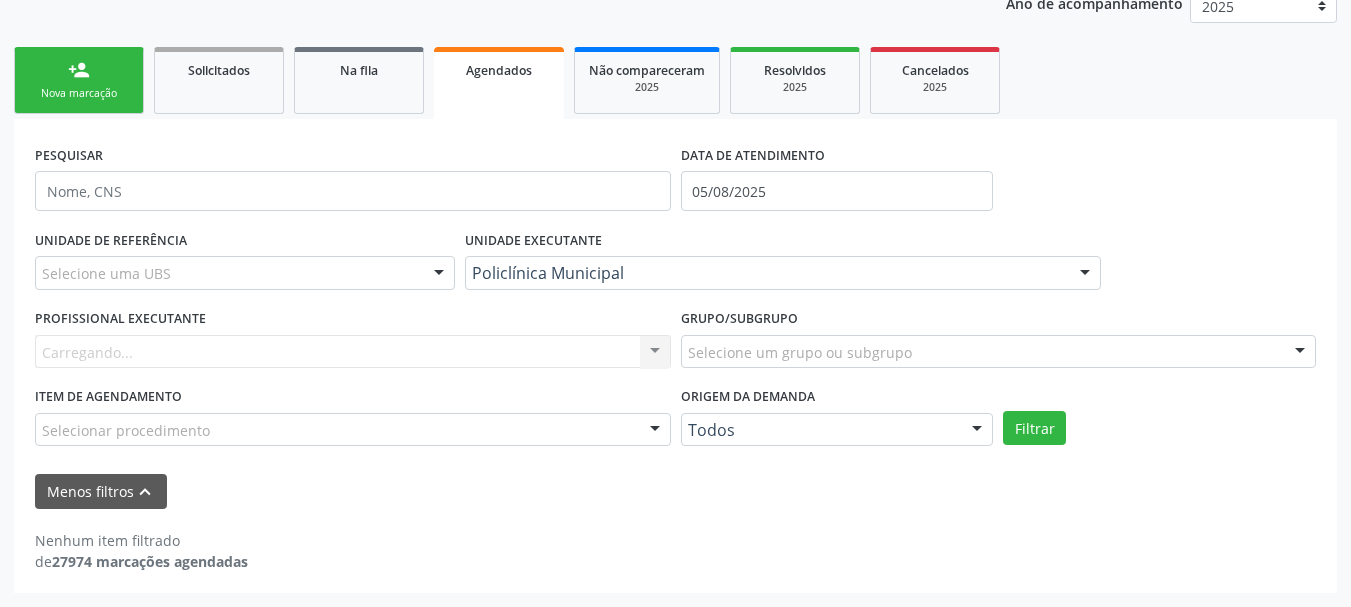 click on "Carregando...
Nenhum resultado encontrado para: "   "
Não há nenhuma opção para ser exibida." at bounding box center (353, 352) 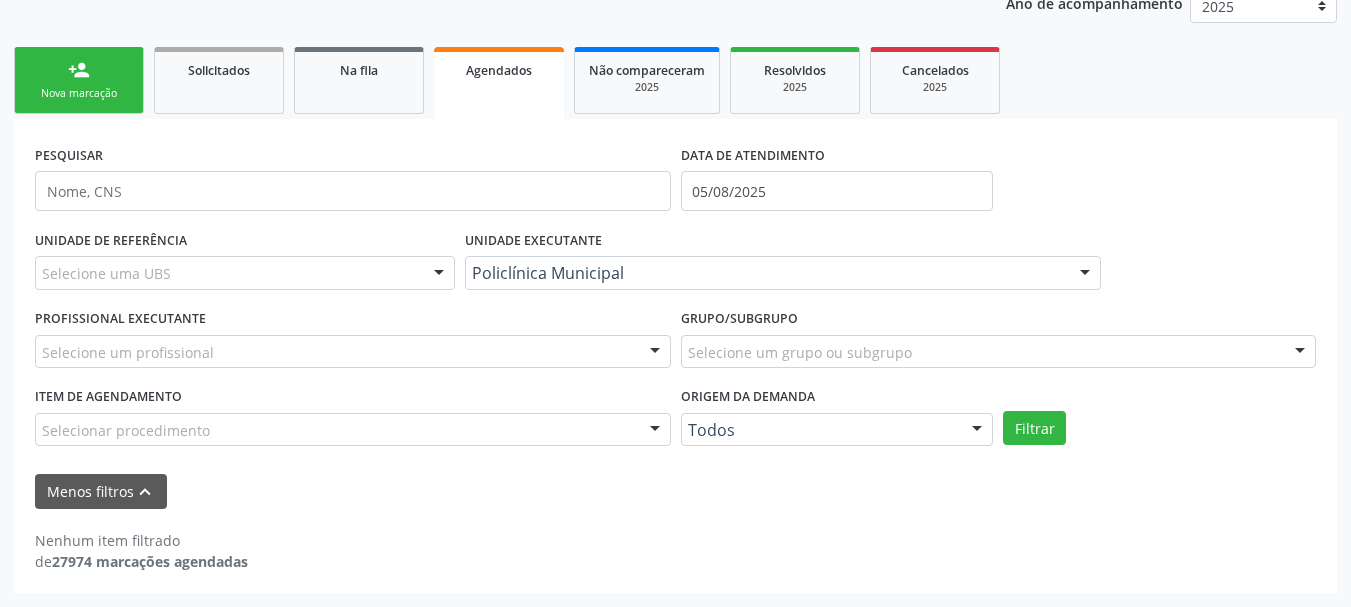 click on "Selecione um profissional" at bounding box center (353, 352) 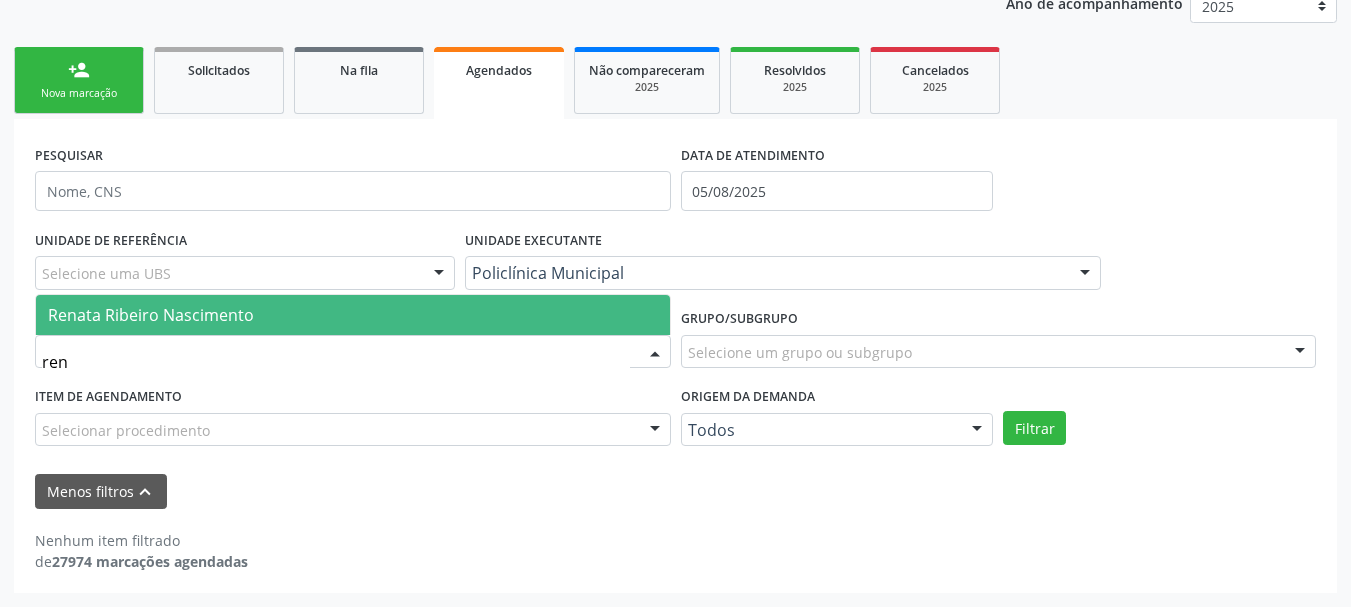 type on "rena" 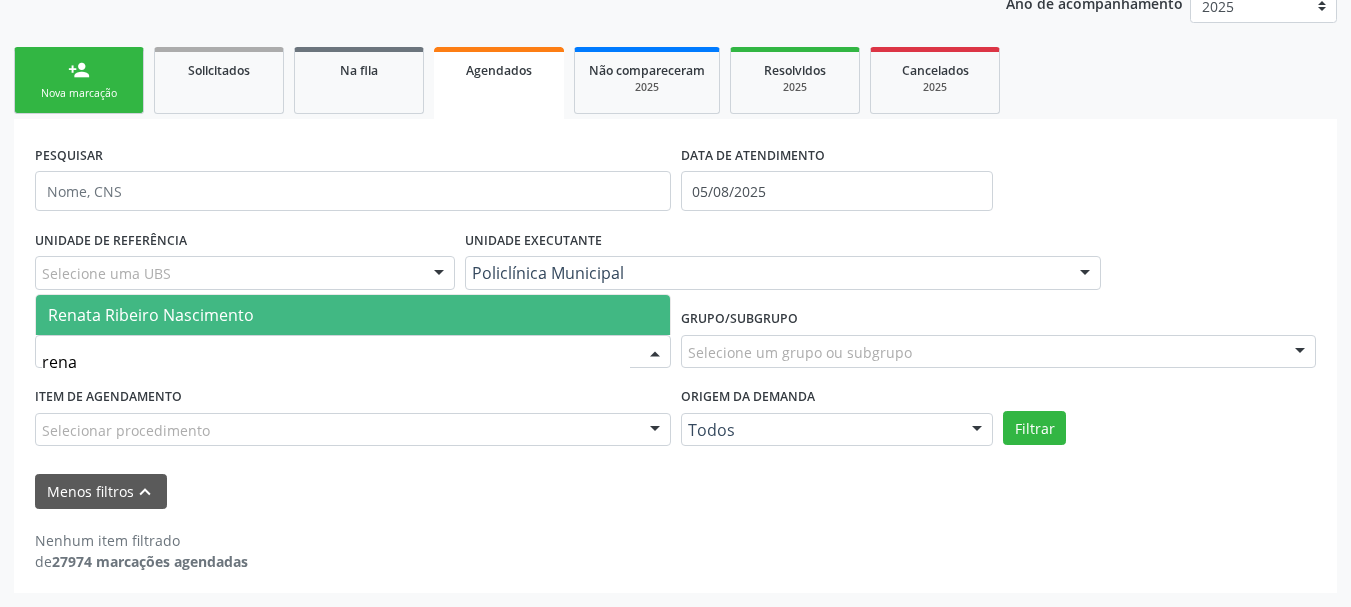 click on "Renata Ribeiro Nascimento" at bounding box center [353, 315] 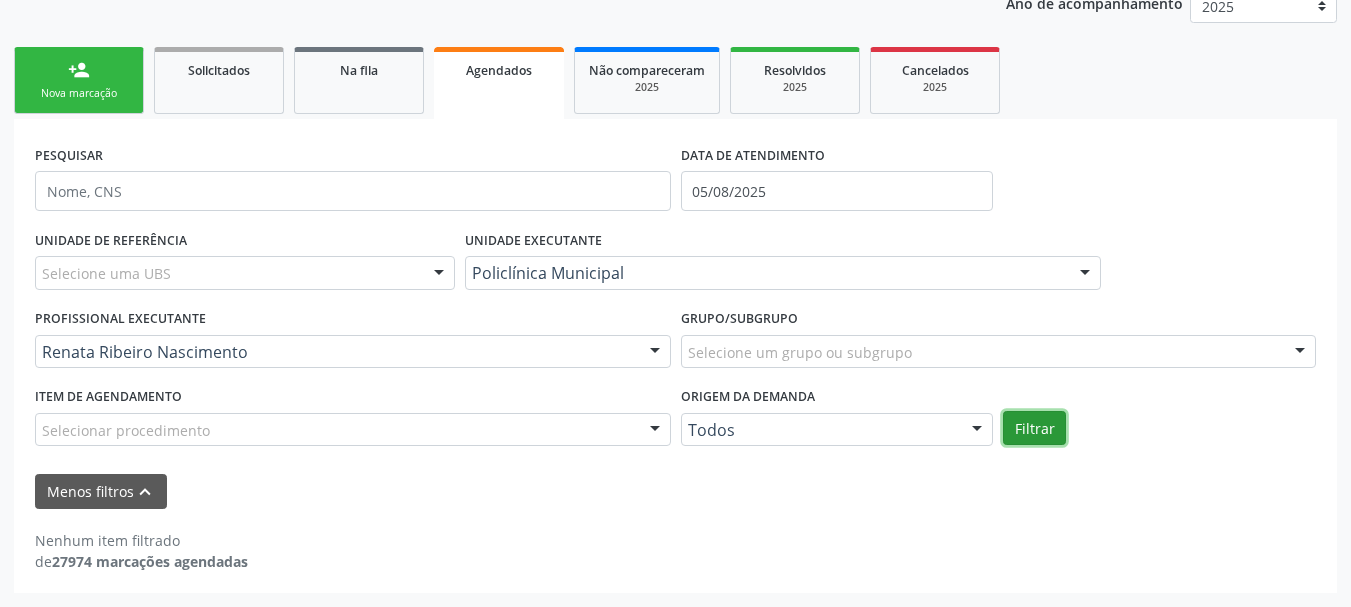 click on "Filtrar" at bounding box center (1034, 428) 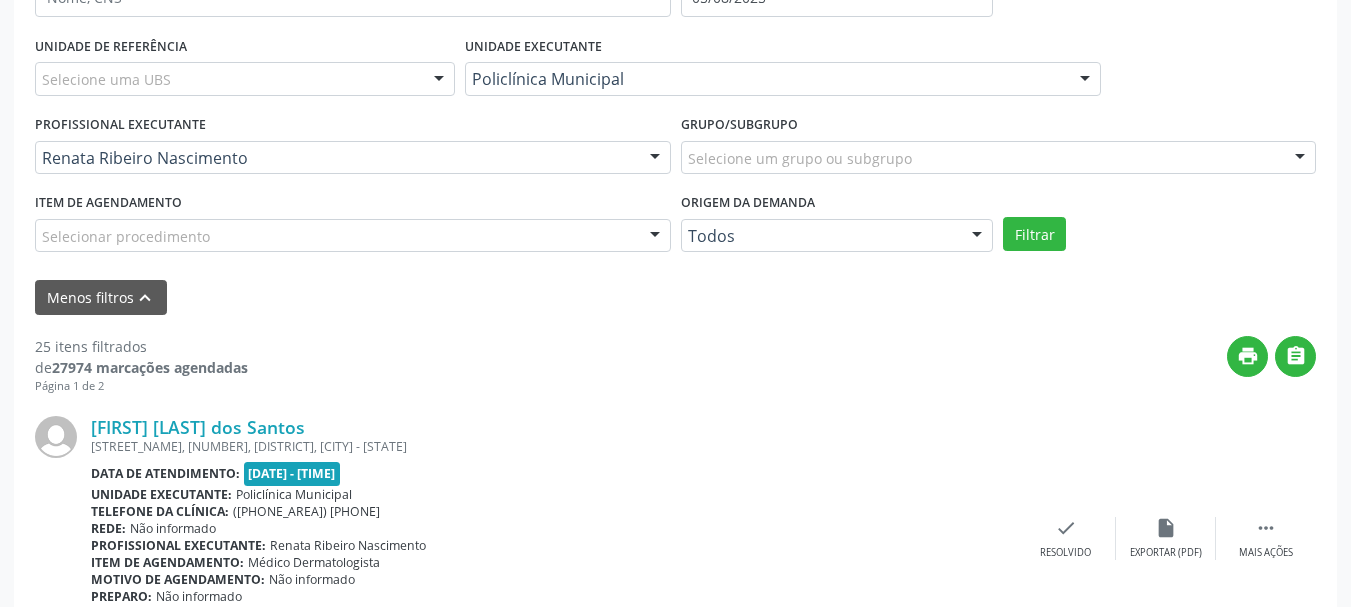 scroll, scrollTop: 452, scrollLeft: 0, axis: vertical 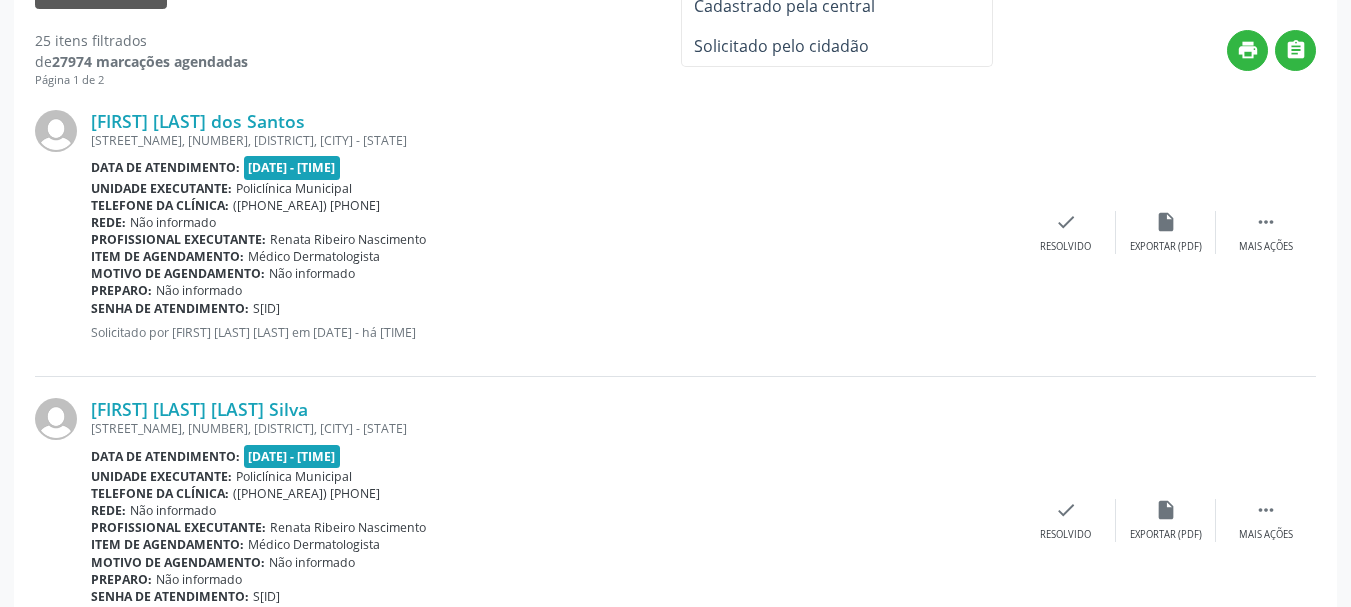 click on "Item de agendamento:
Médico Dermatologista" at bounding box center (553, 256) 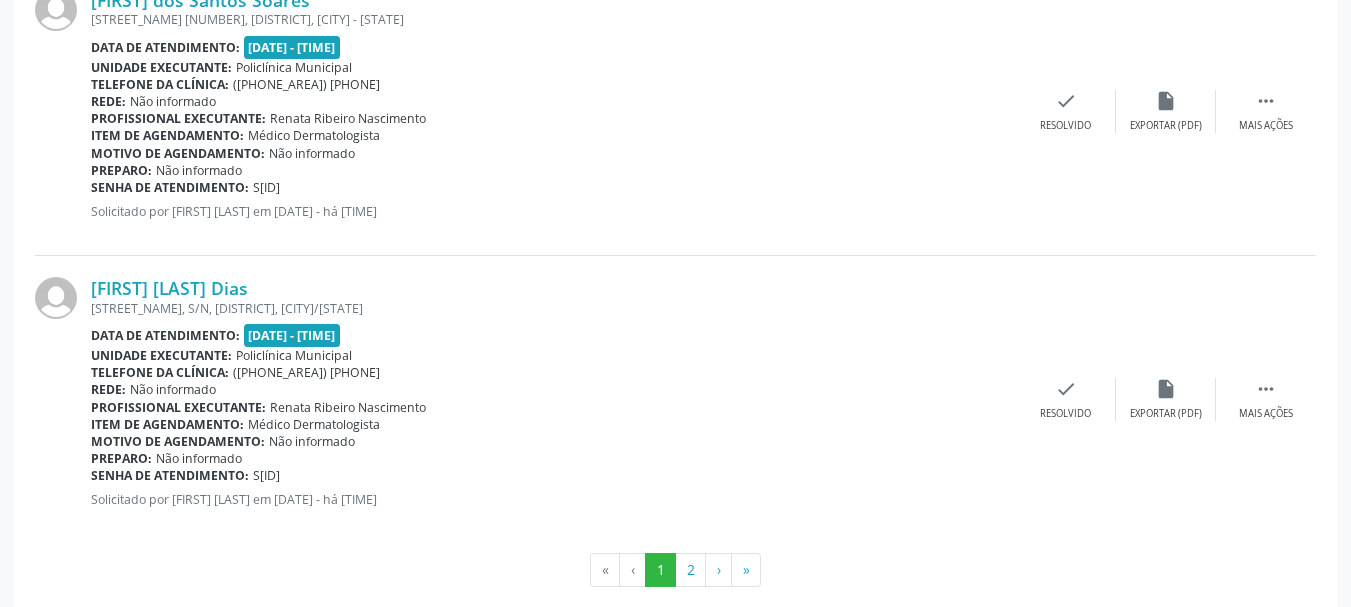 scroll, scrollTop: 4649, scrollLeft: 0, axis: vertical 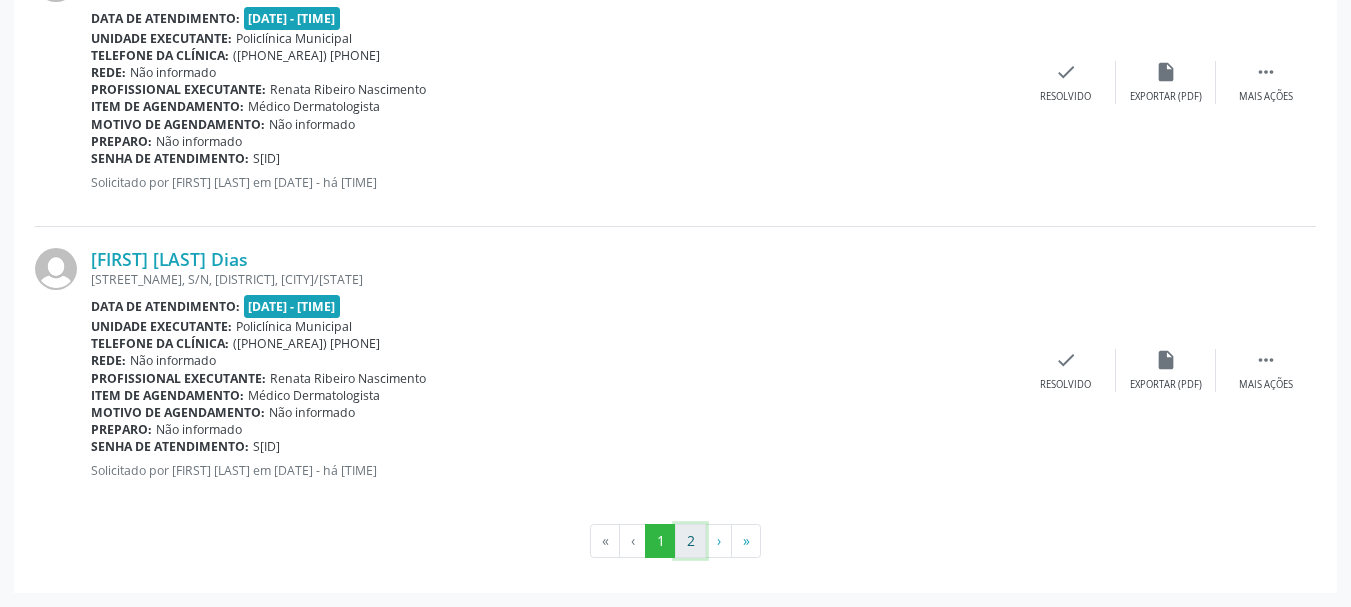 click on "2" at bounding box center (690, 541) 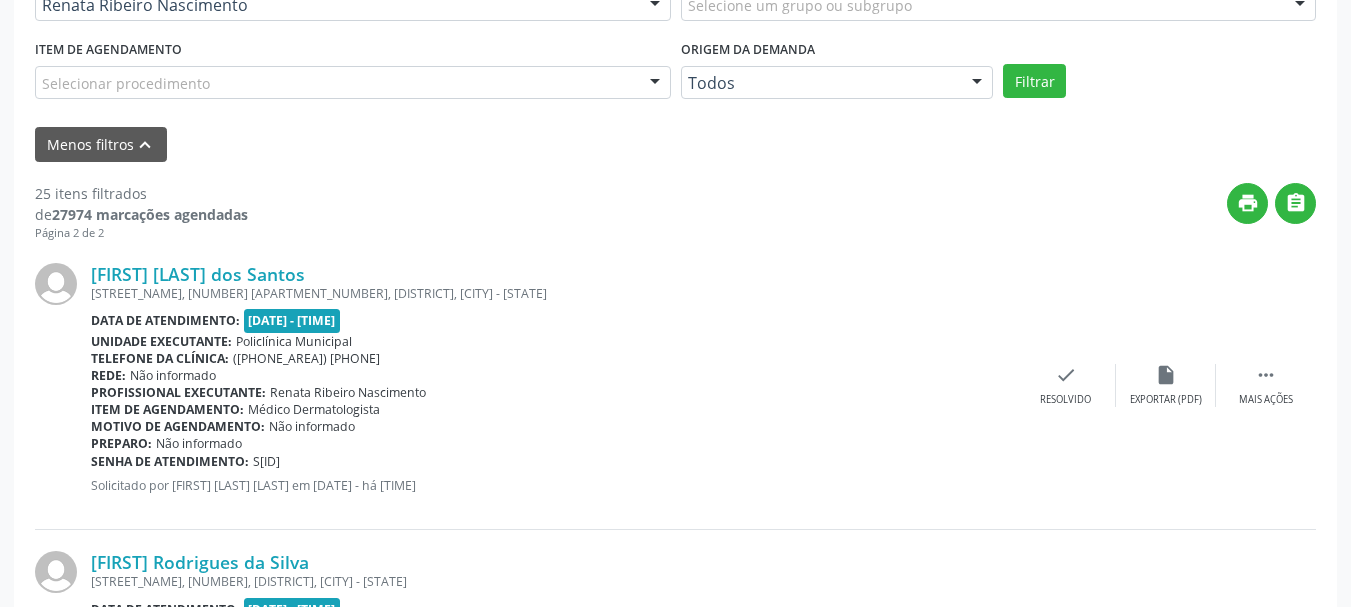 scroll, scrollTop: 625, scrollLeft: 0, axis: vertical 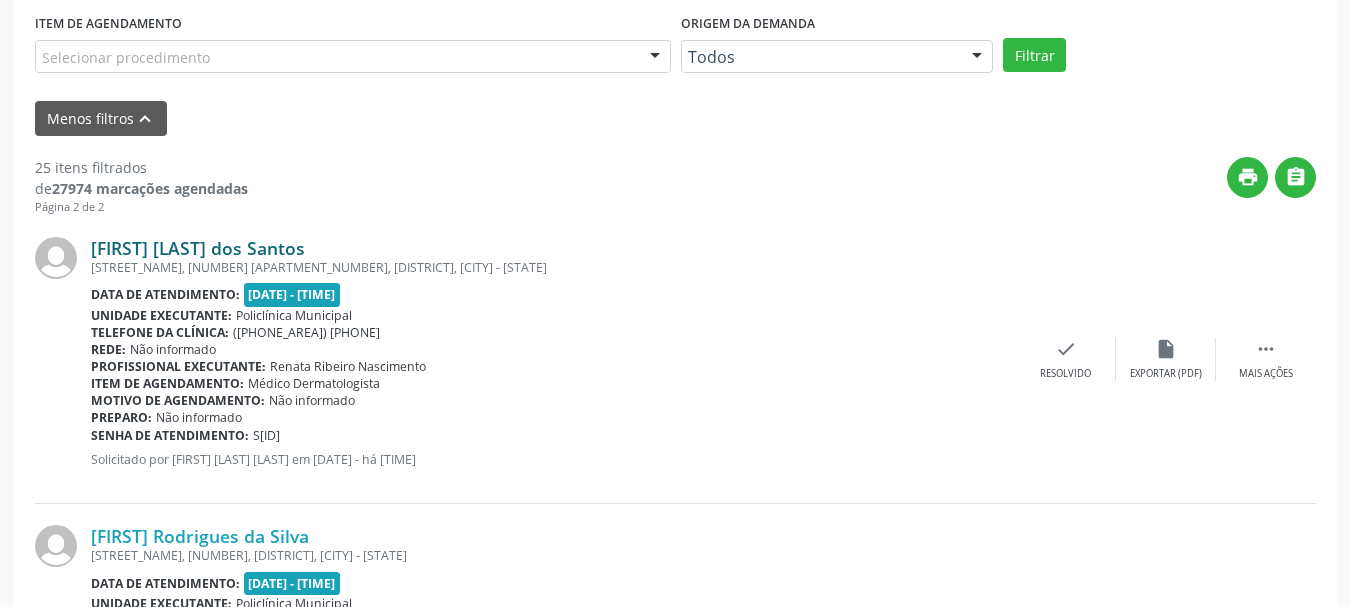 click on "[FIRST] [LAST] dos Santos" at bounding box center (198, 248) 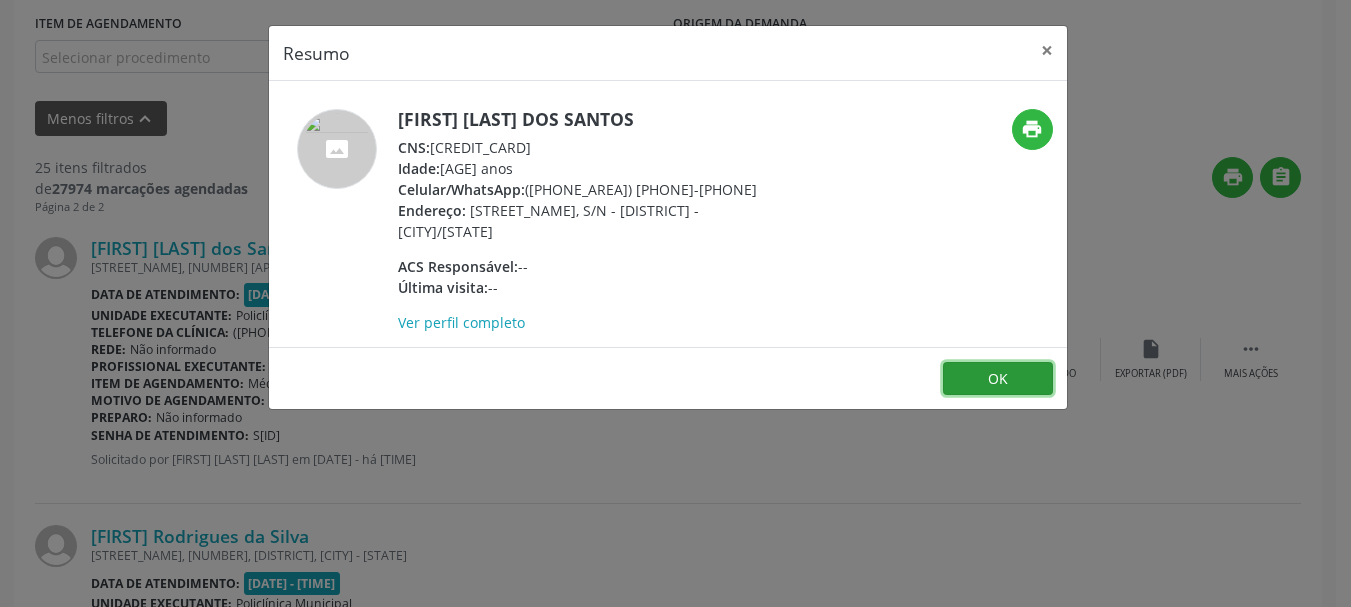 click on "OK" at bounding box center (998, 379) 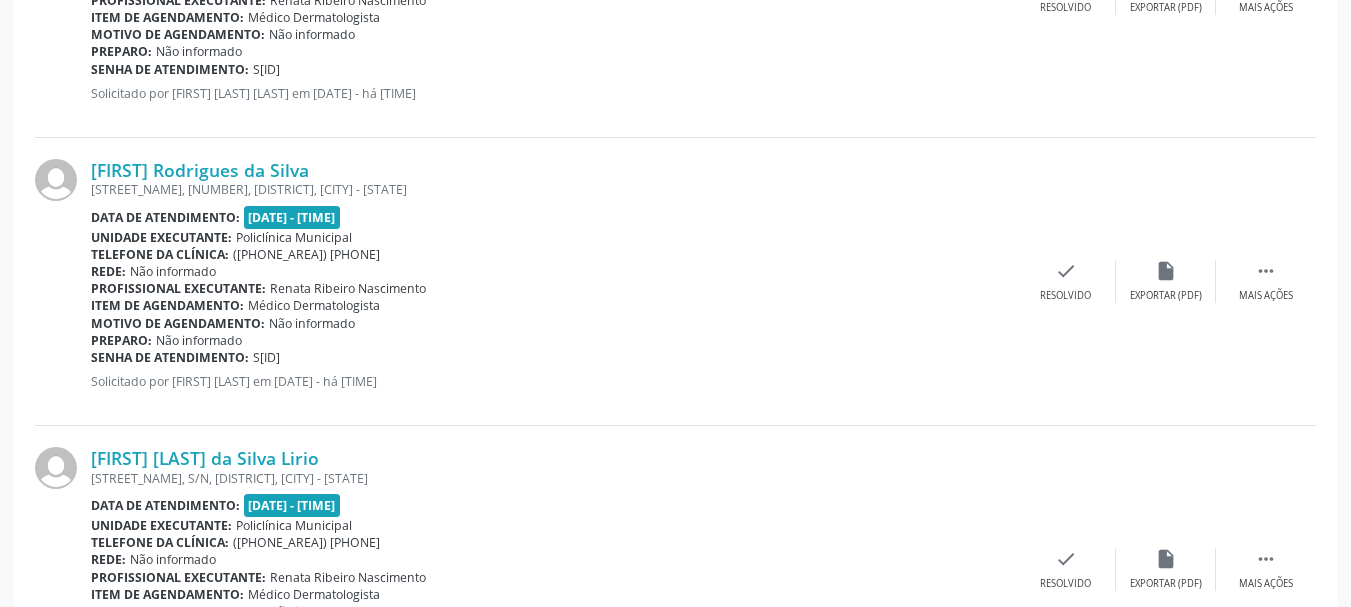 scroll, scrollTop: 1025, scrollLeft: 0, axis: vertical 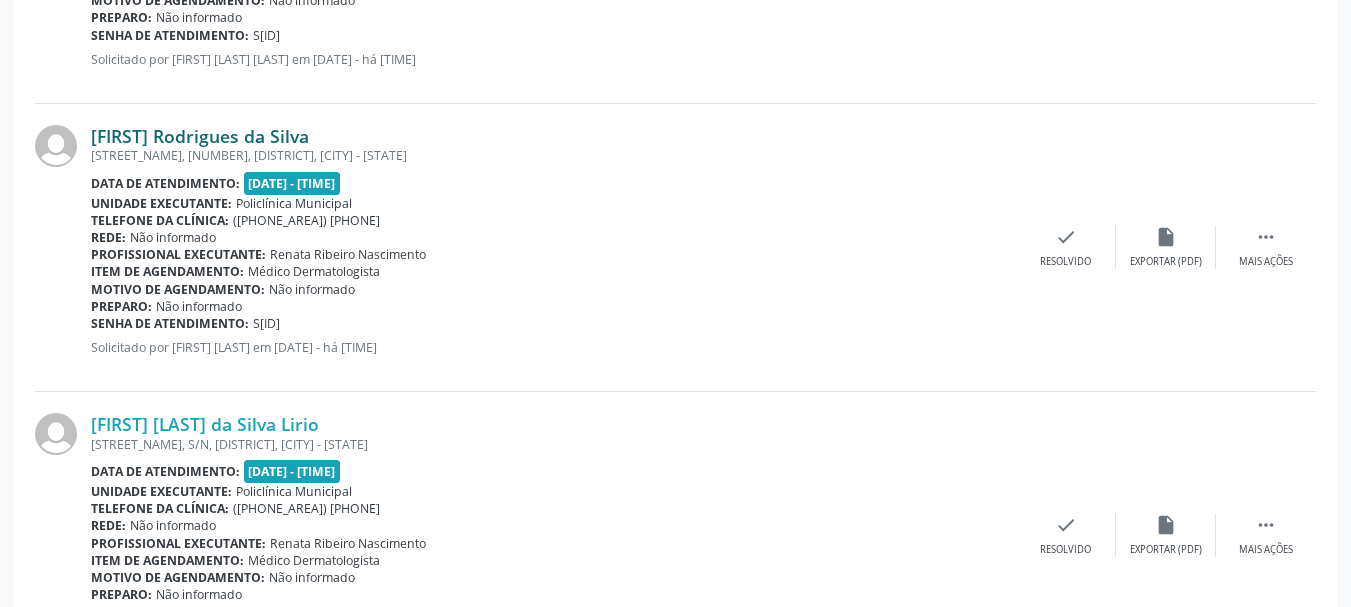 click on "[FIRST] Rodrigues da Silva" at bounding box center [200, 136] 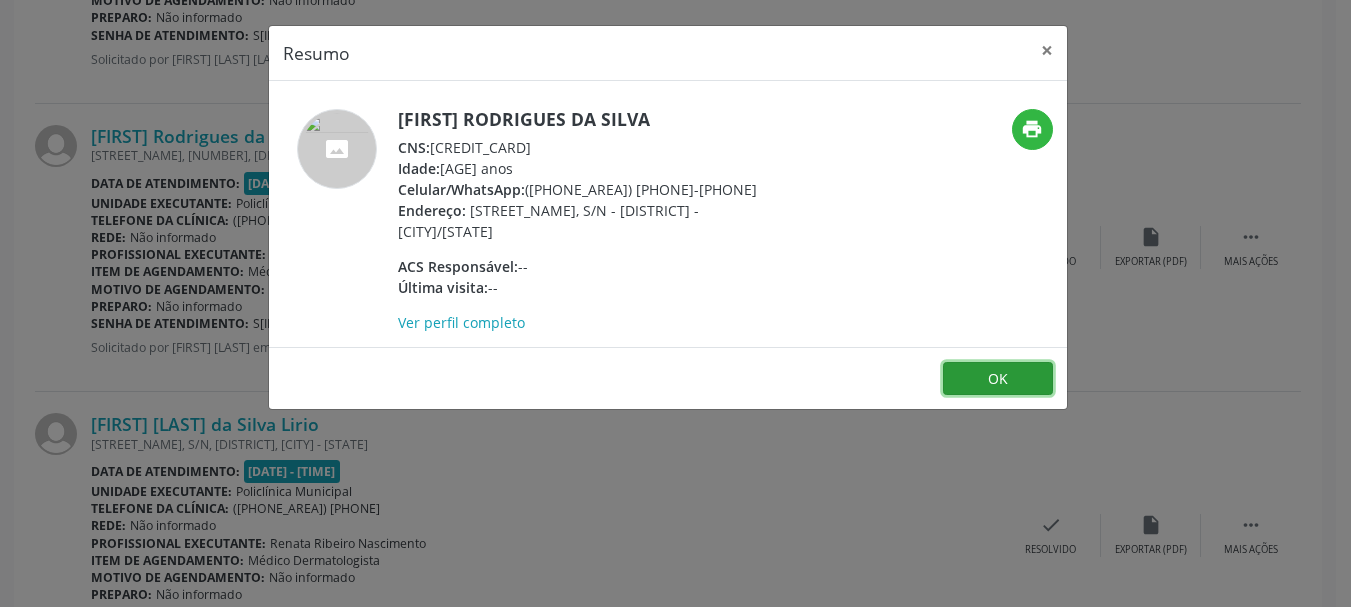click on "OK" at bounding box center [998, 379] 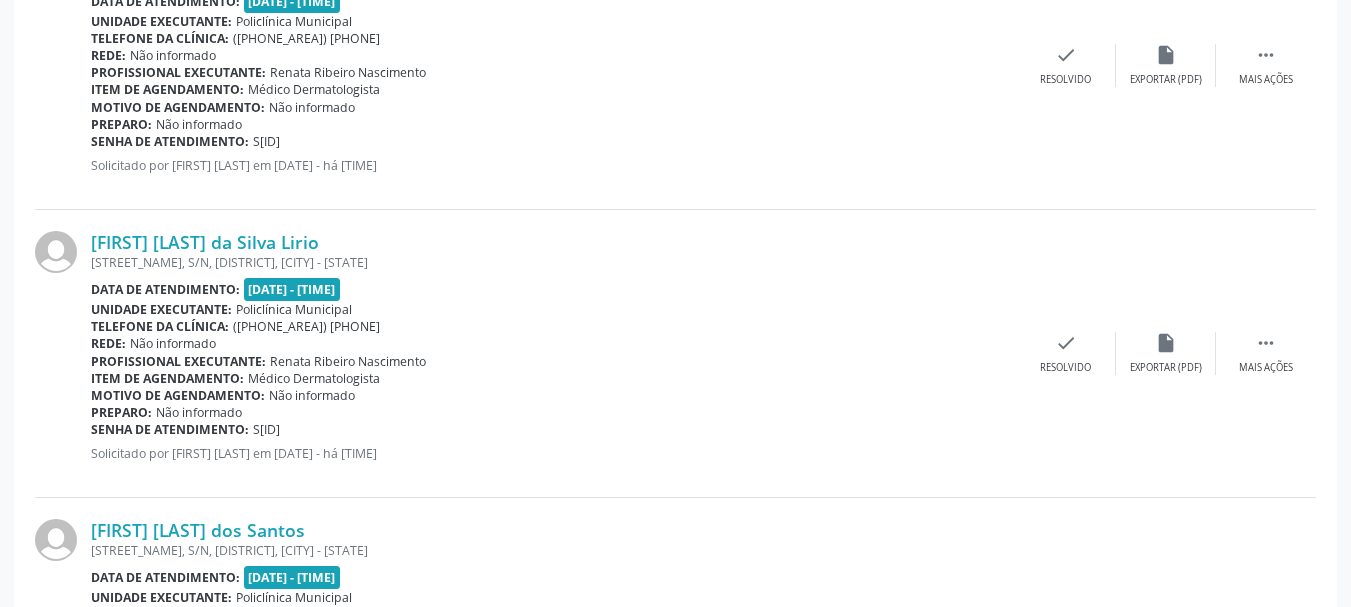 scroll, scrollTop: 1225, scrollLeft: 0, axis: vertical 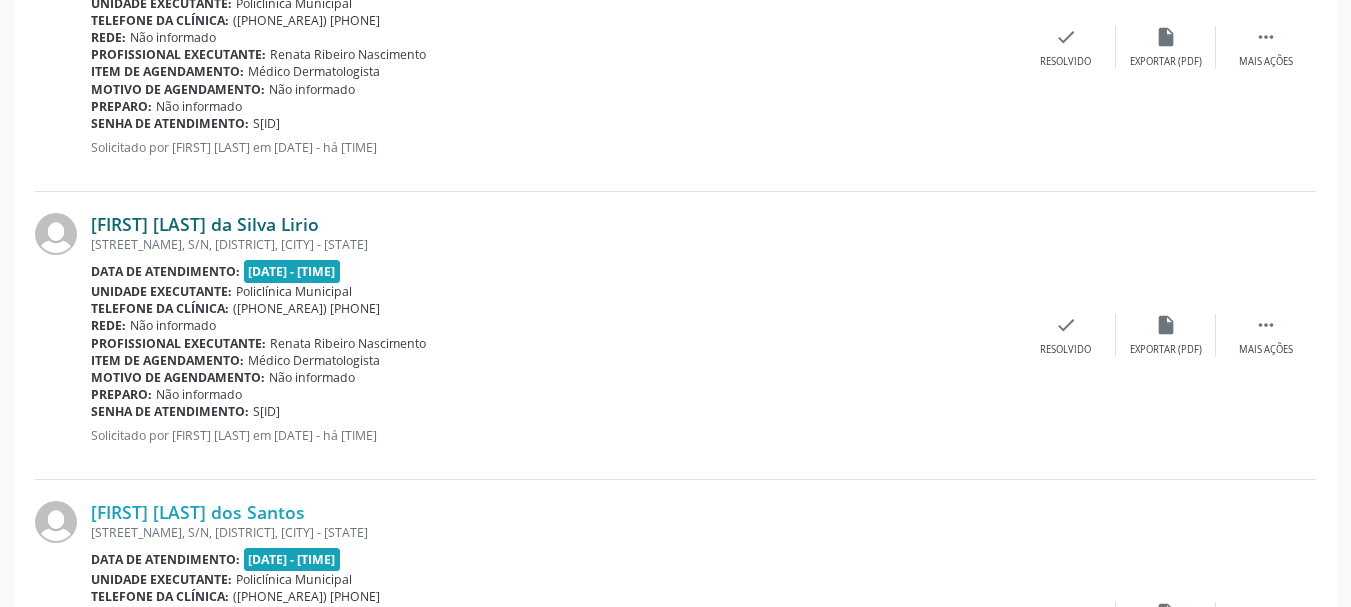 click on "[FIRST] [LAST] da Silva Lirio" at bounding box center [205, 224] 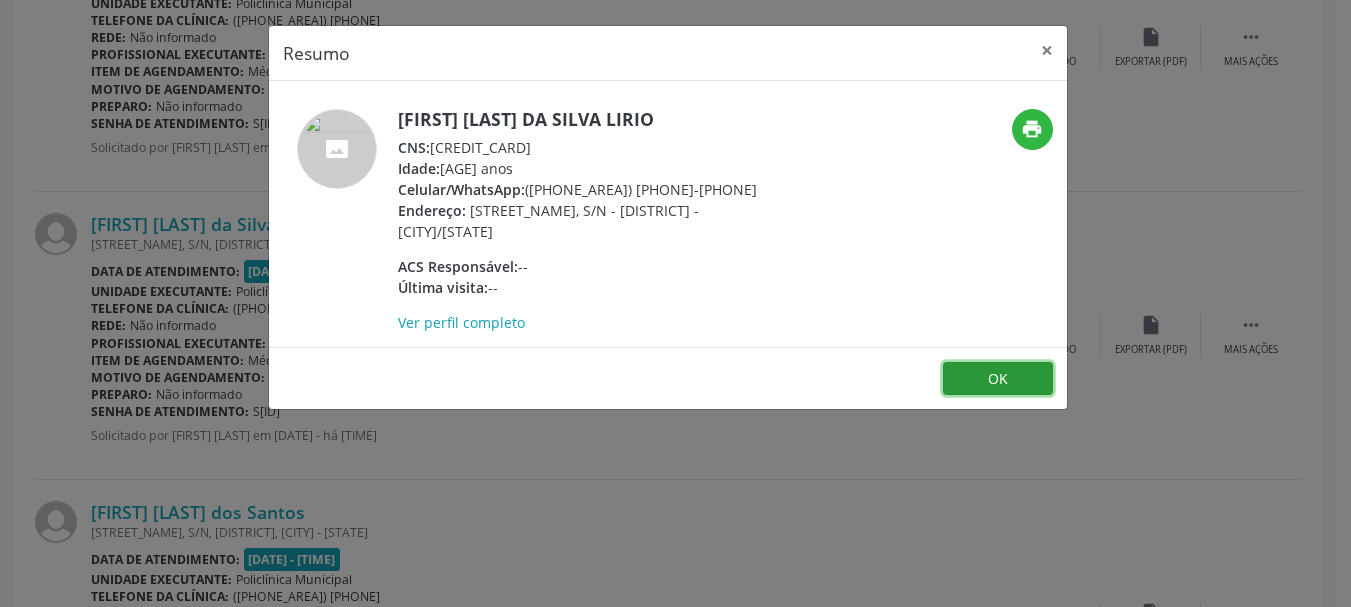 click on "OK" at bounding box center [998, 379] 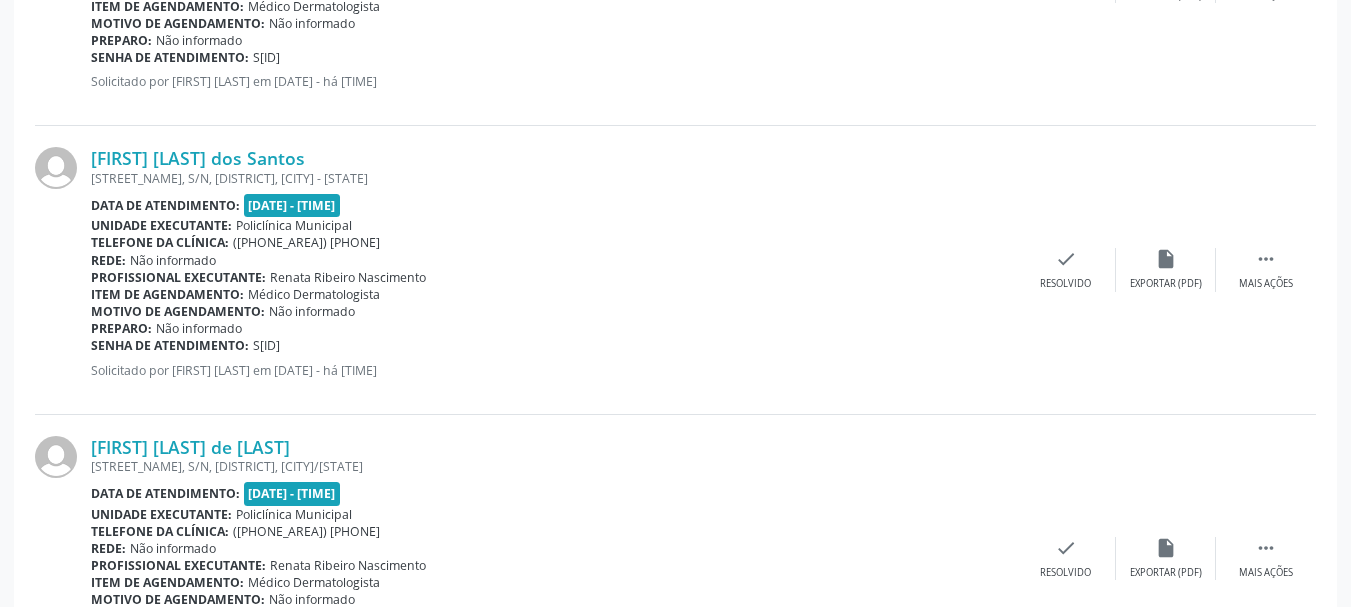 scroll, scrollTop: 1625, scrollLeft: 0, axis: vertical 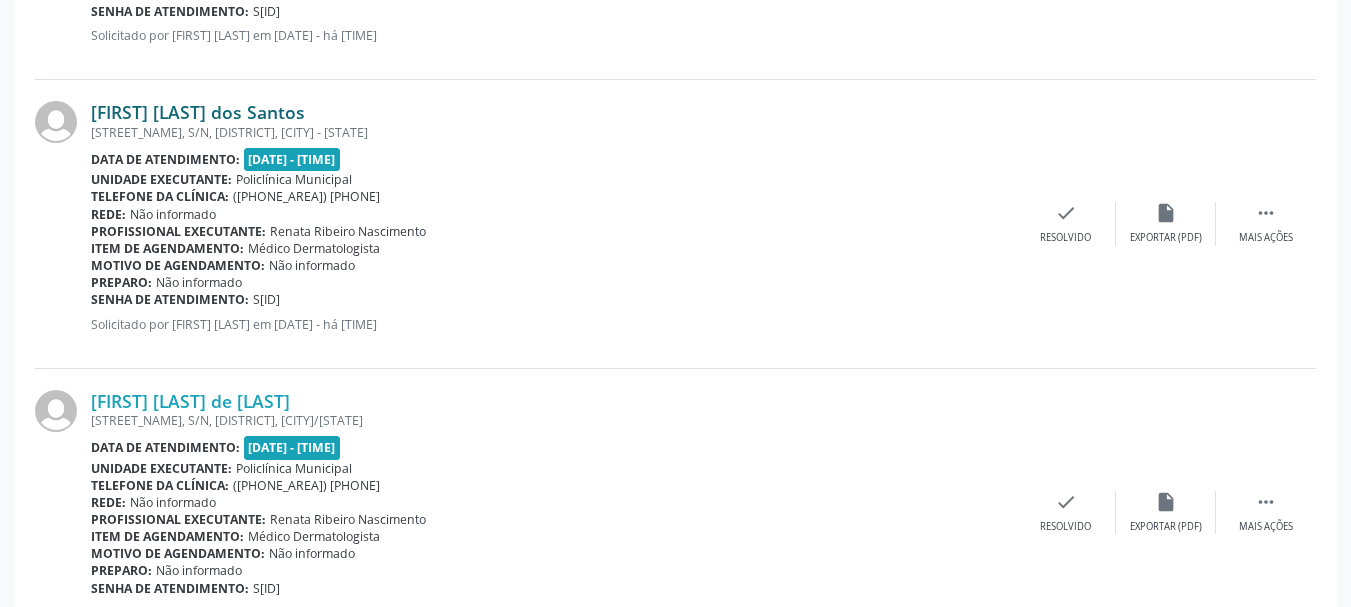 click on "[FIRST] [LAST] dos Santos" at bounding box center [198, 112] 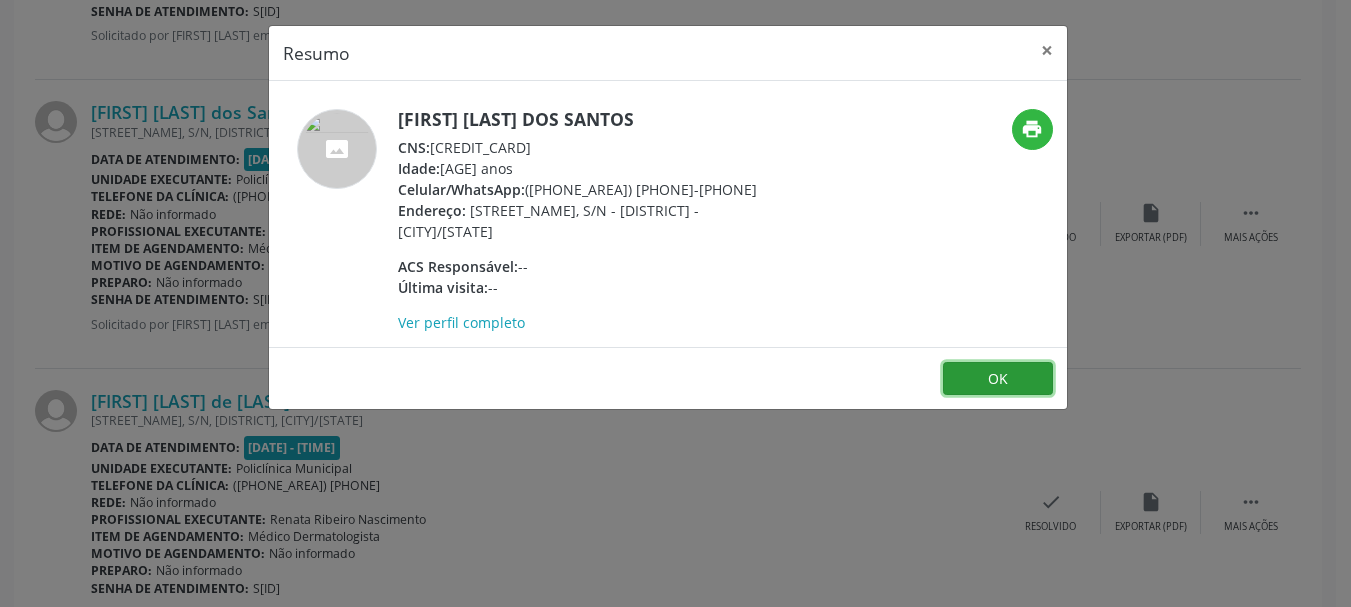 click on "OK" at bounding box center [998, 379] 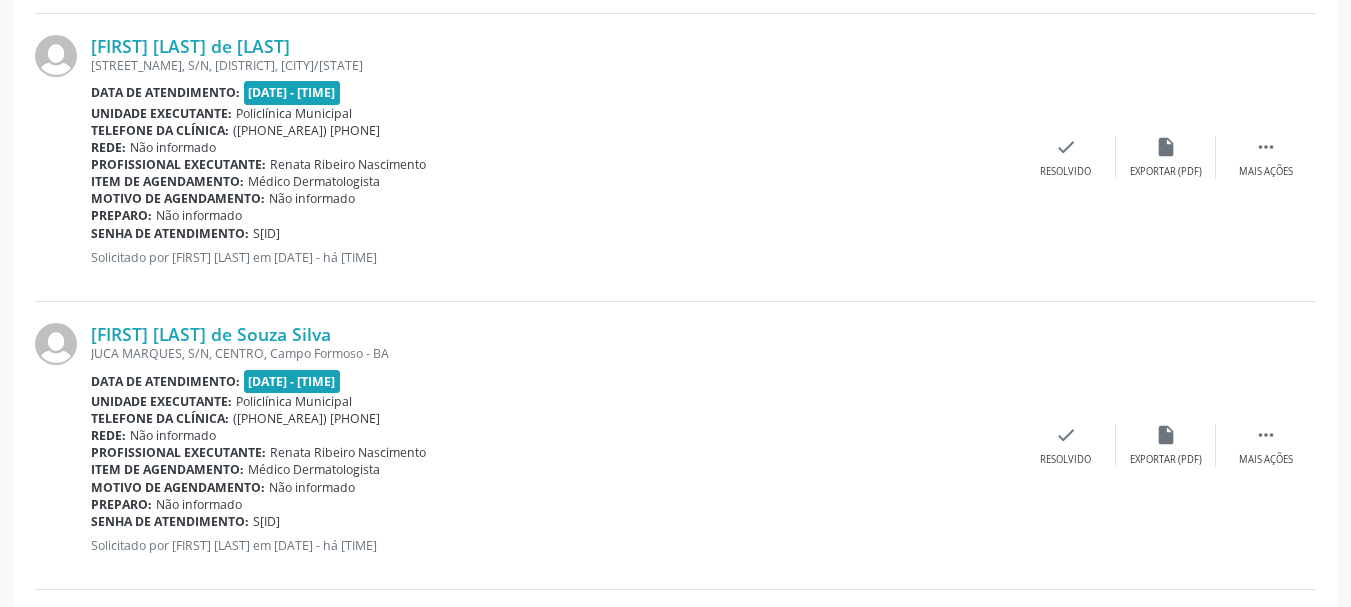 scroll, scrollTop: 2025, scrollLeft: 0, axis: vertical 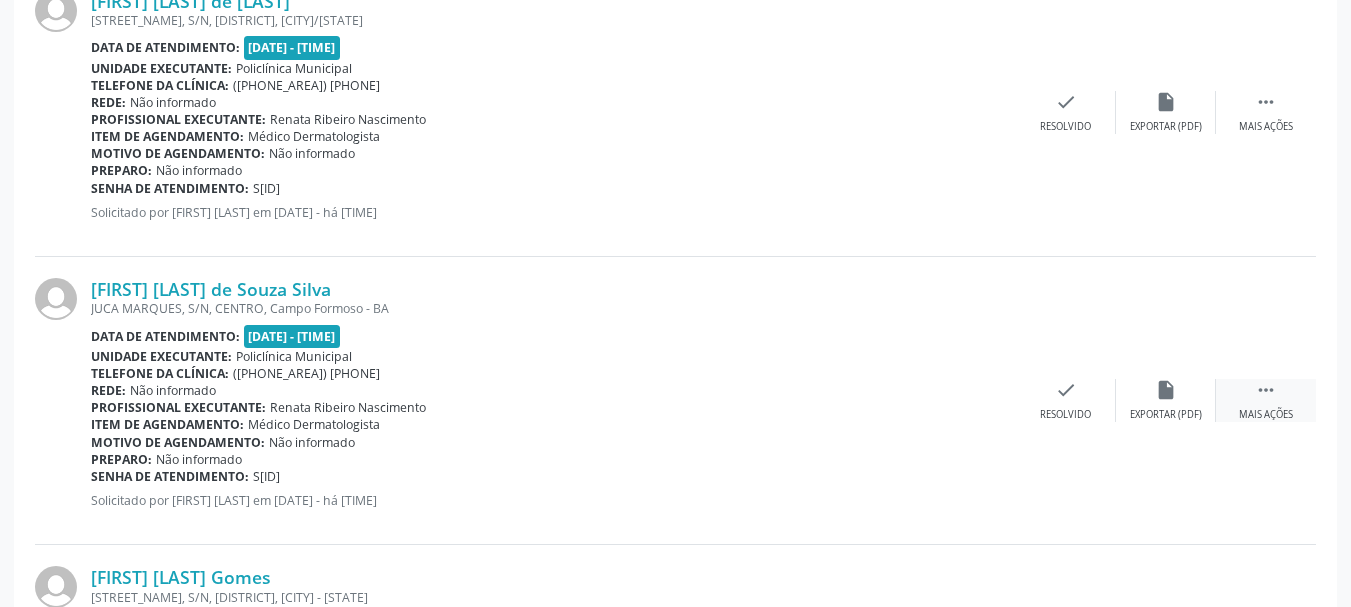 click on "" at bounding box center (1266, 390) 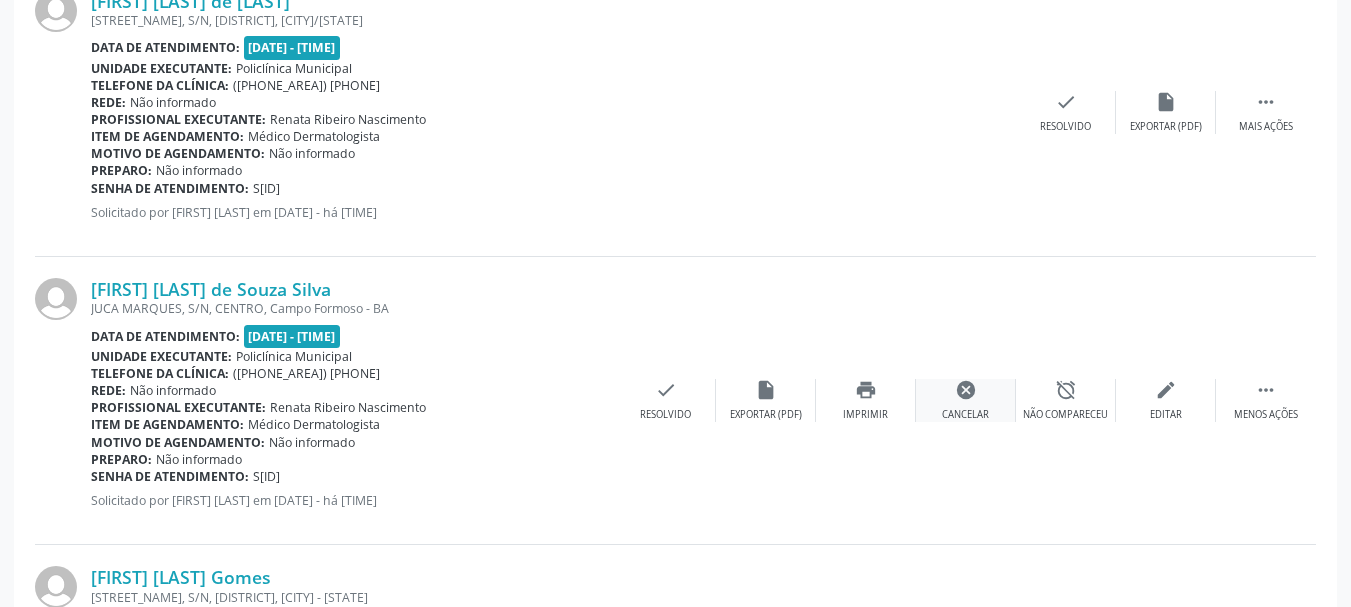 click on "cancel" at bounding box center [966, 390] 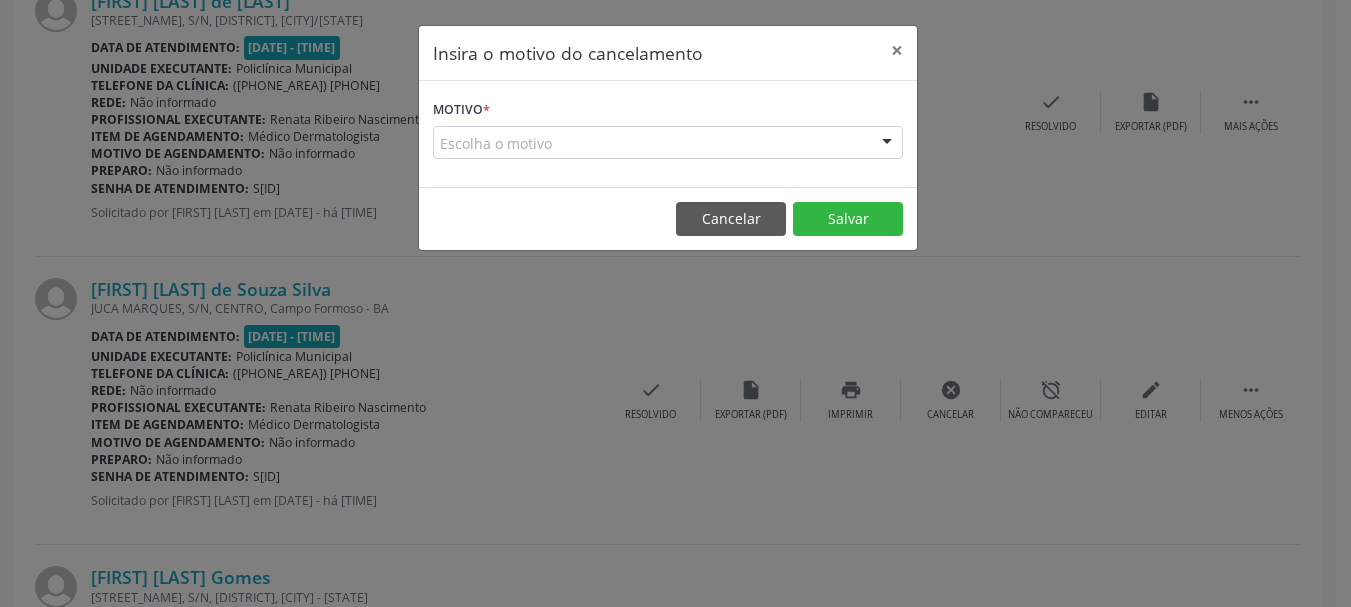 click on "Escolha o motivo" at bounding box center [668, 143] 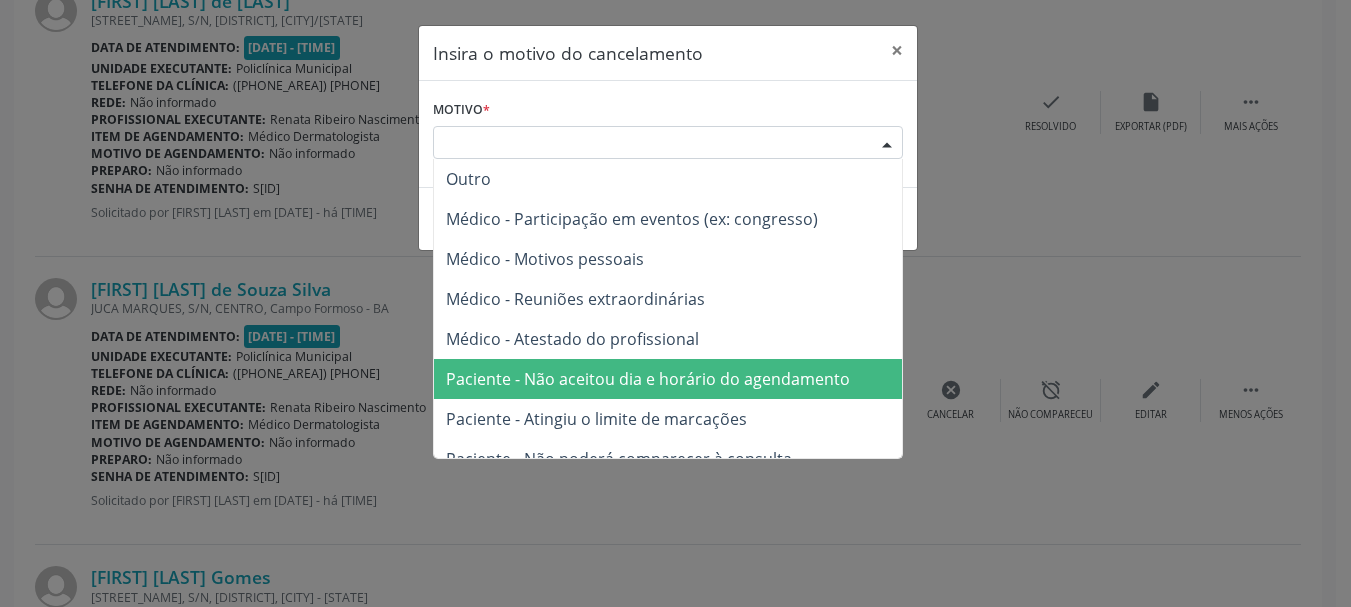 click on "Paciente - Não aceitou dia e horário do agendamento" at bounding box center [668, 379] 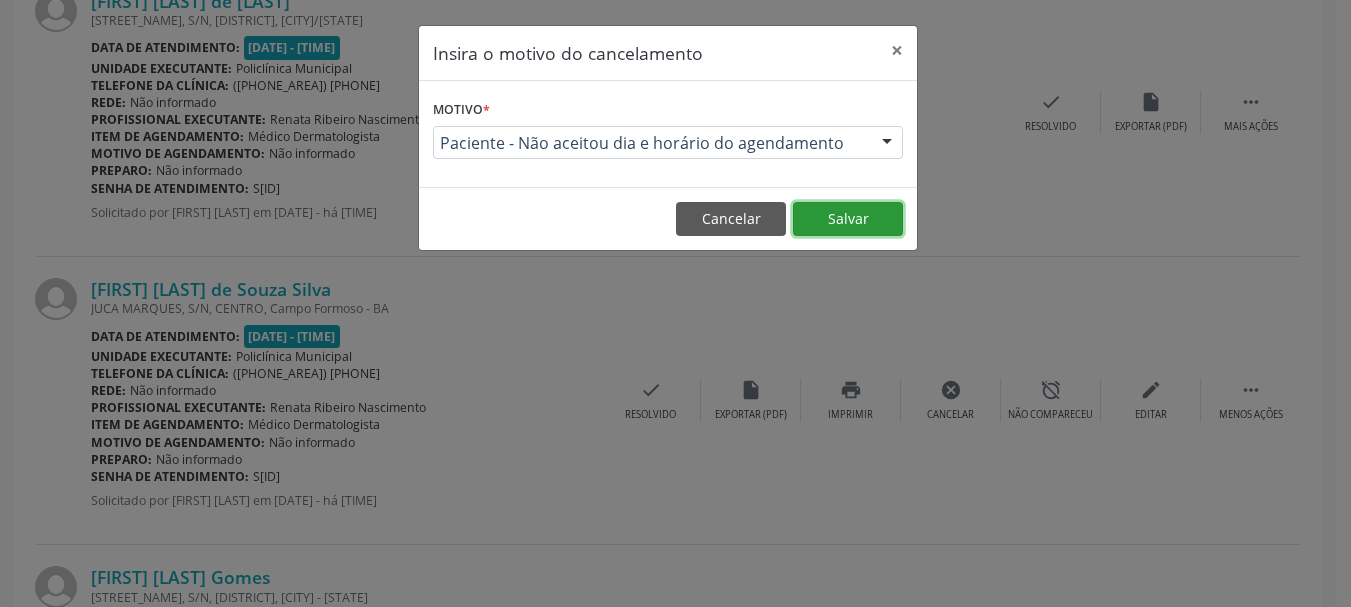 click on "Salvar" at bounding box center [848, 219] 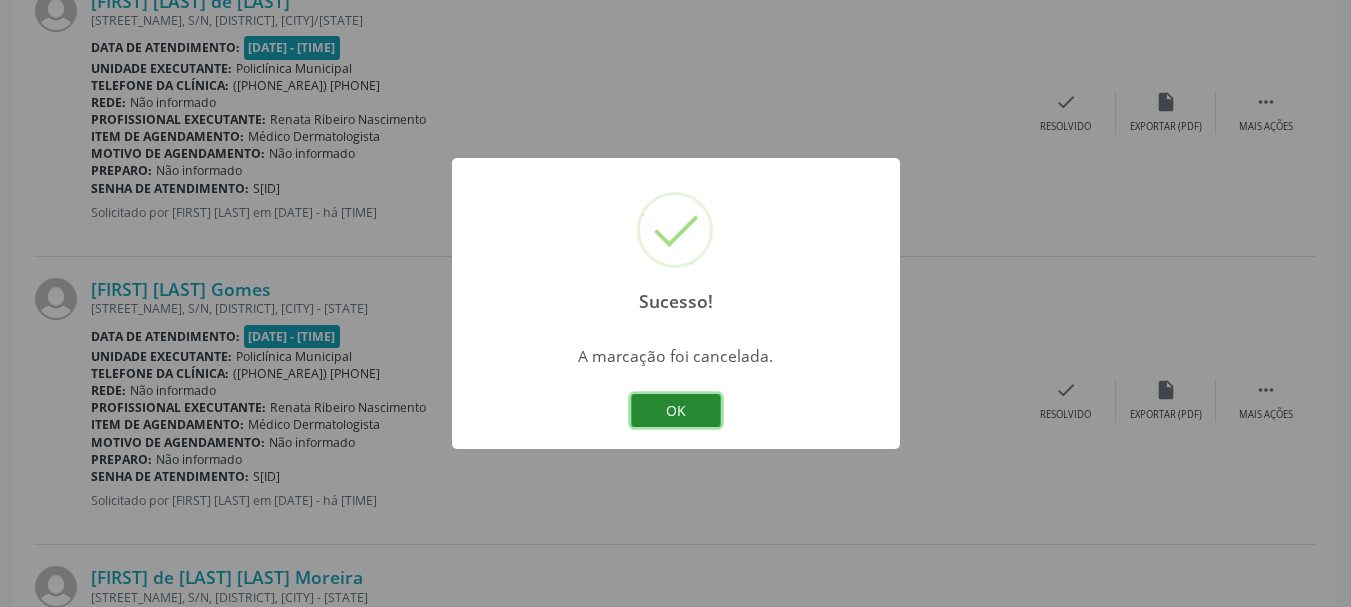 click on "OK" at bounding box center (676, 411) 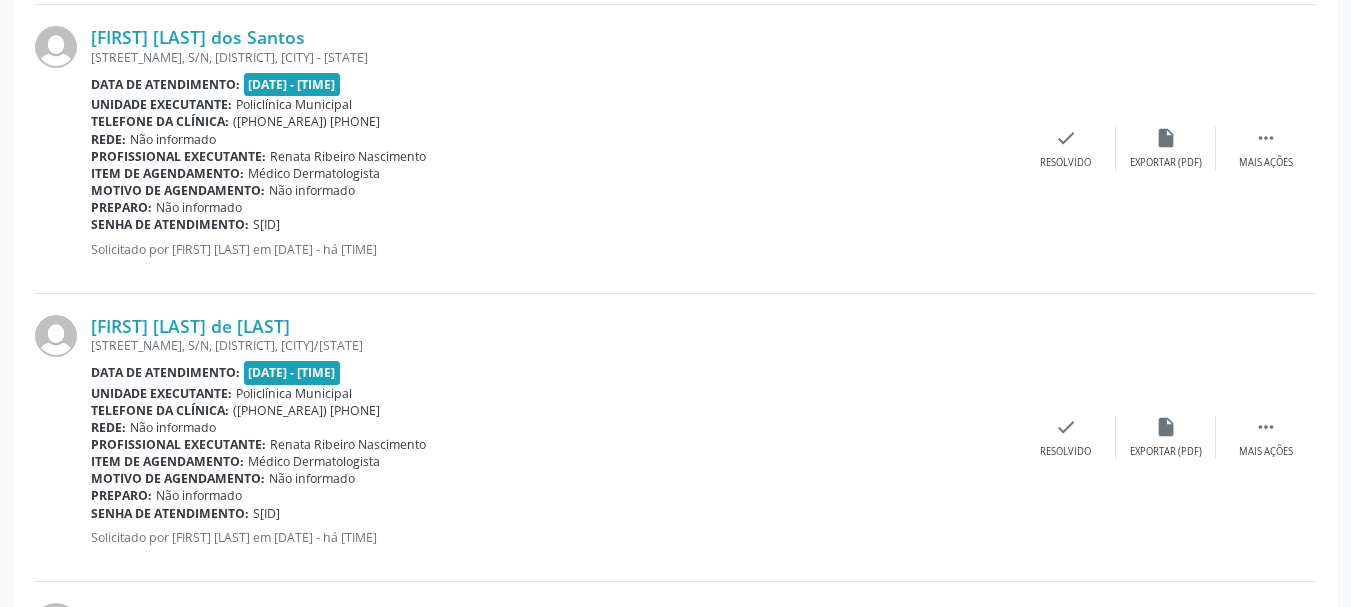 scroll, scrollTop: 1625, scrollLeft: 0, axis: vertical 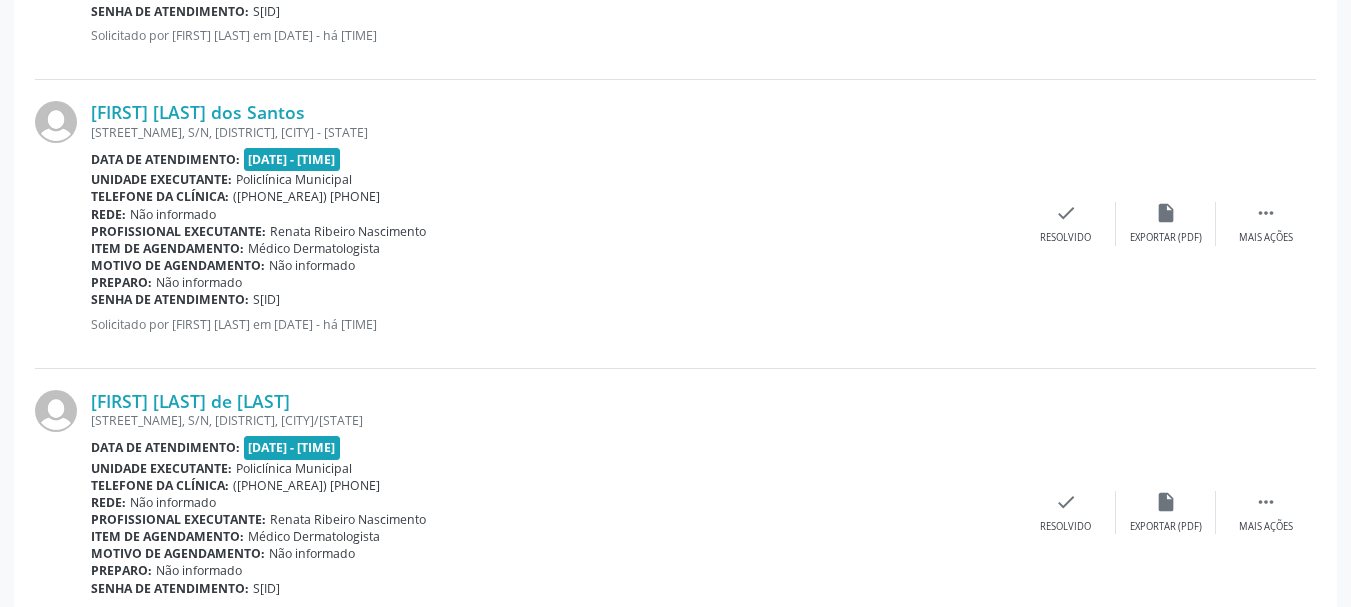 click on "[STREET_NAME], S/N, [DISTRICT], [CITY] - [STATE]" at bounding box center [553, 132] 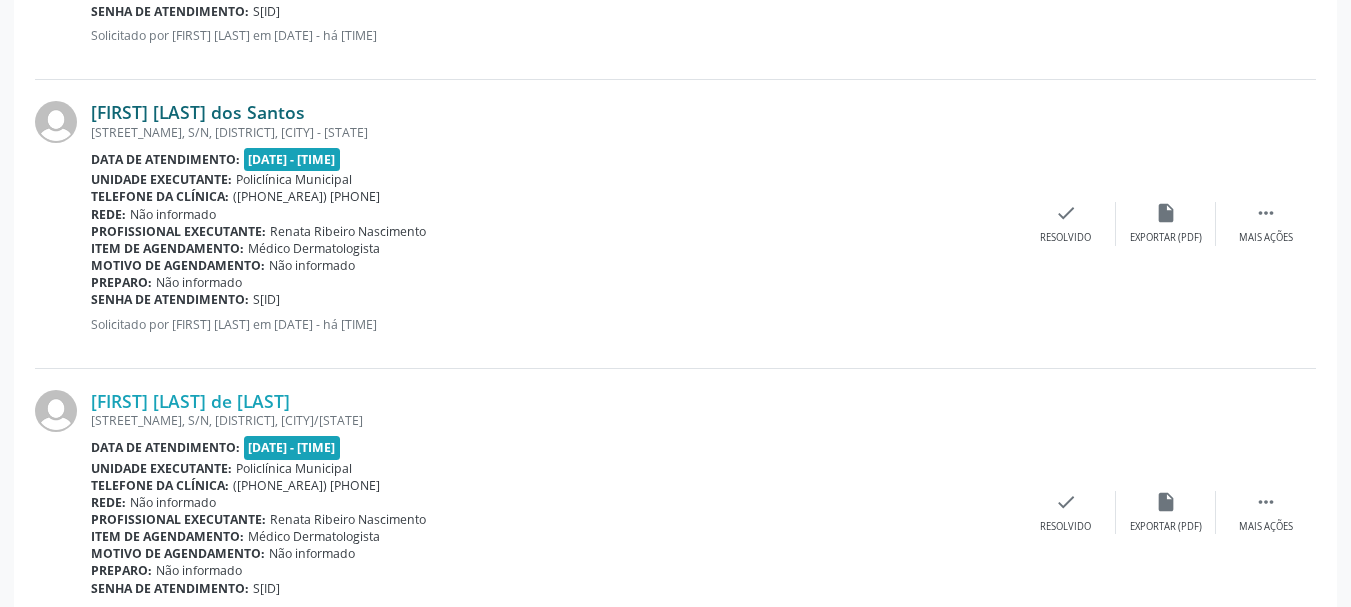 click on "[FIRST] [LAST] dos Santos" at bounding box center [198, 112] 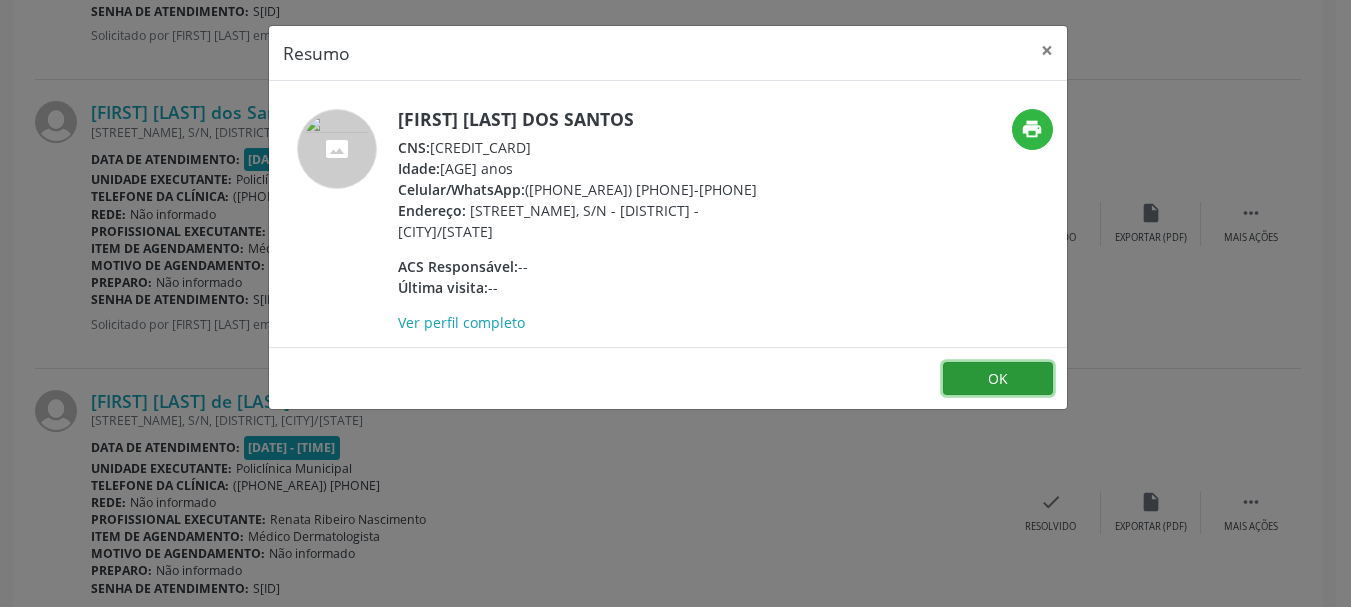 click on "OK" at bounding box center [998, 379] 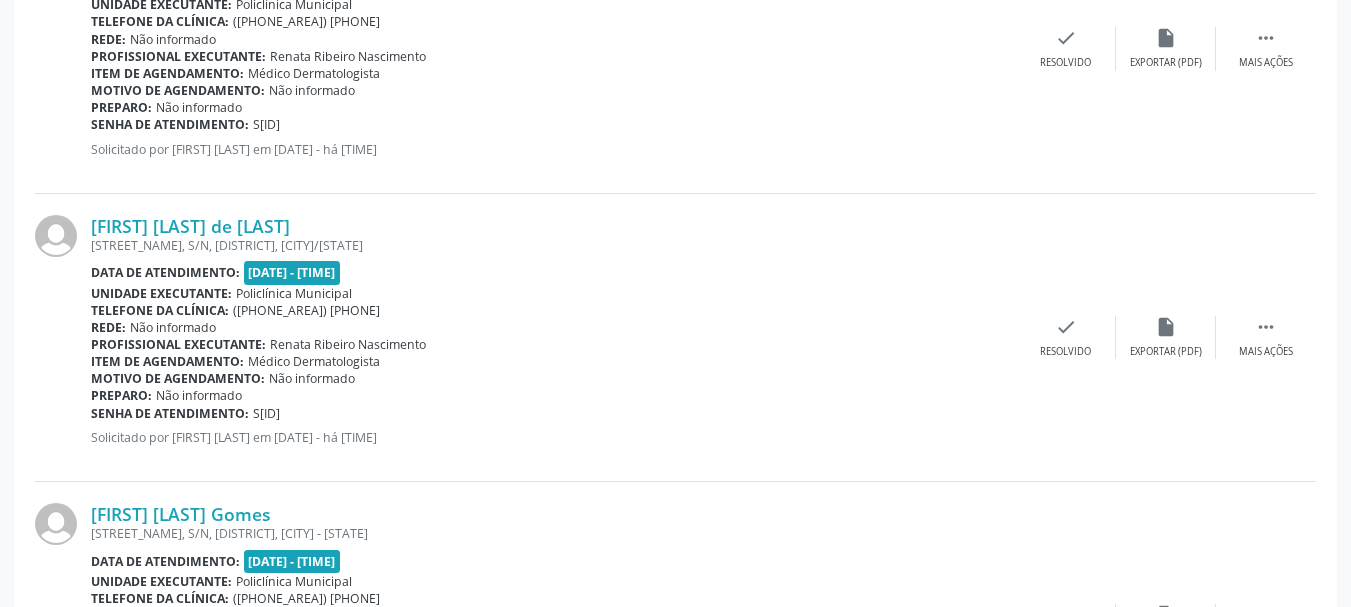 scroll, scrollTop: 1825, scrollLeft: 0, axis: vertical 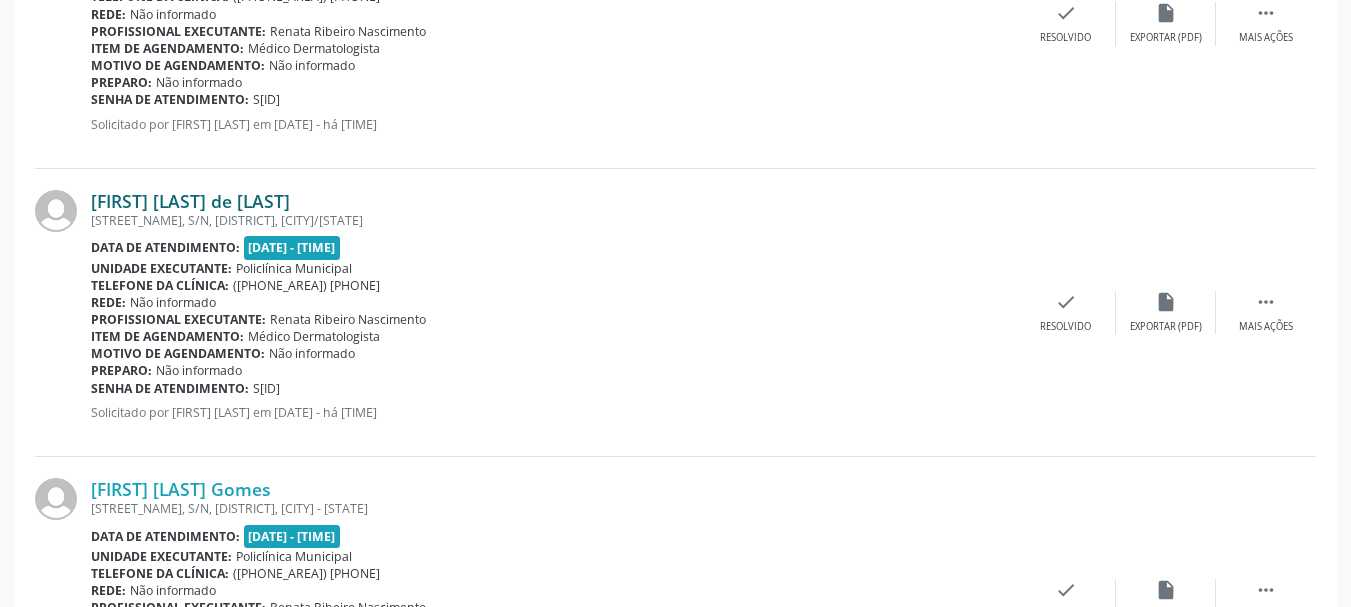 click on "[FIRST] [LAST] de [LAST]" at bounding box center (190, 201) 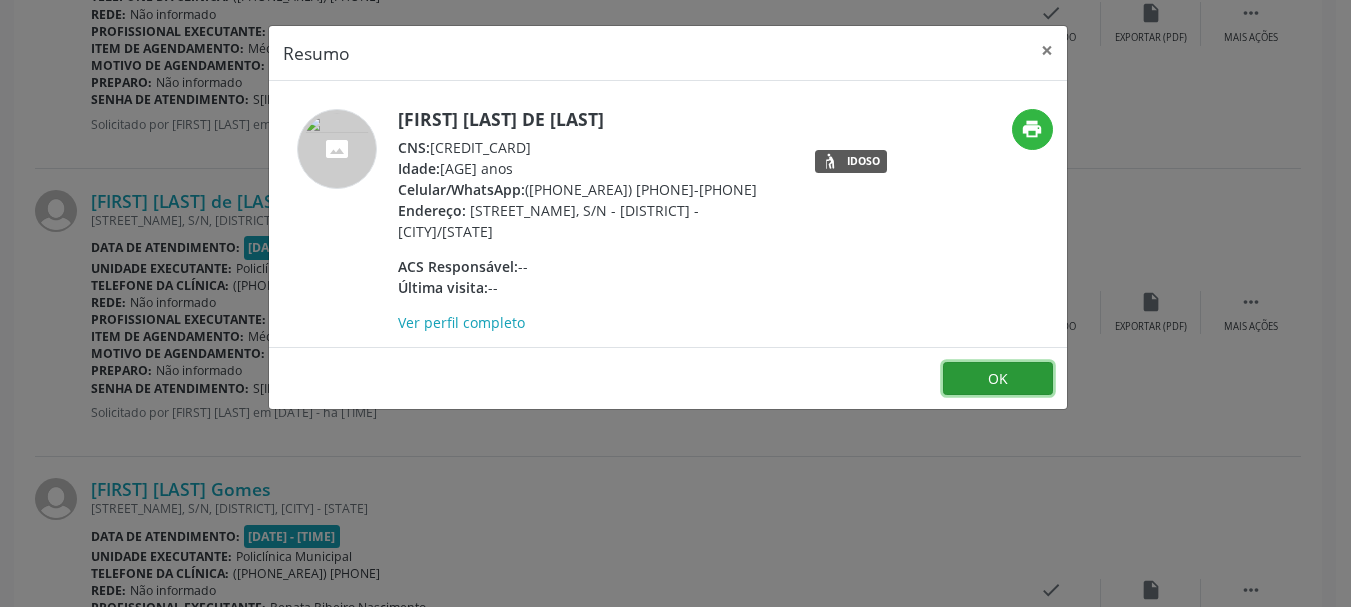 drag, startPoint x: 1013, startPoint y: 371, endPoint x: 1024, endPoint y: 364, distance: 13.038404 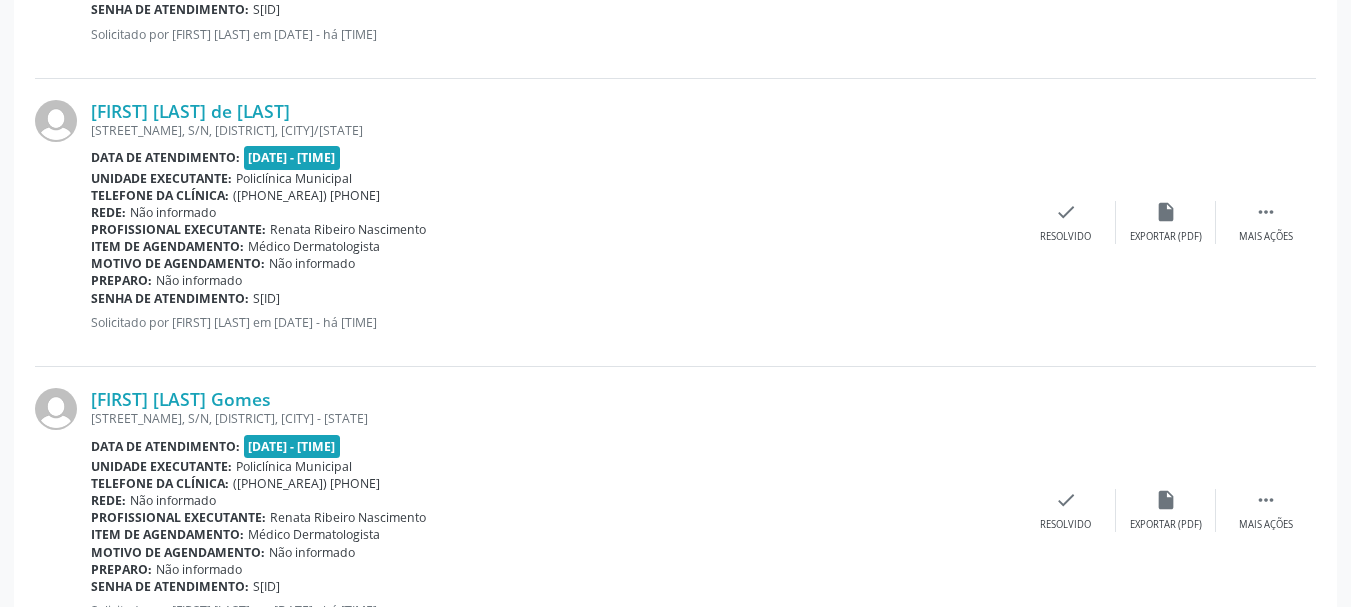 scroll, scrollTop: 2025, scrollLeft: 0, axis: vertical 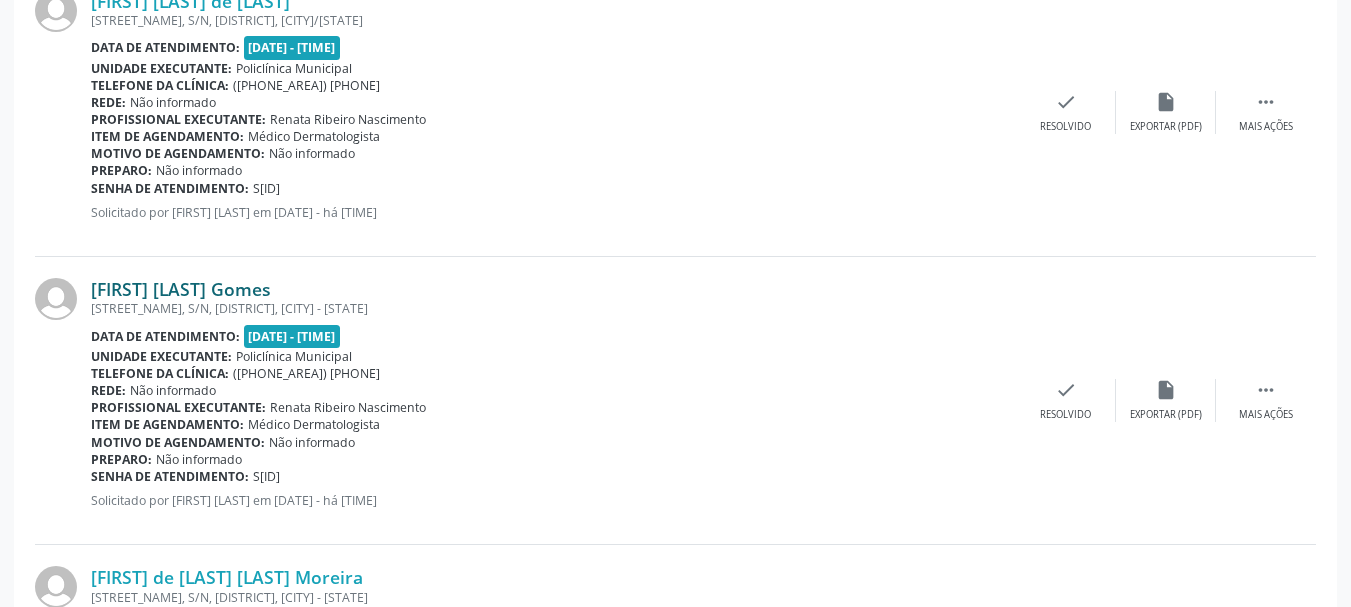 click on "[FIRST] [LAST] Gomes" at bounding box center [181, 289] 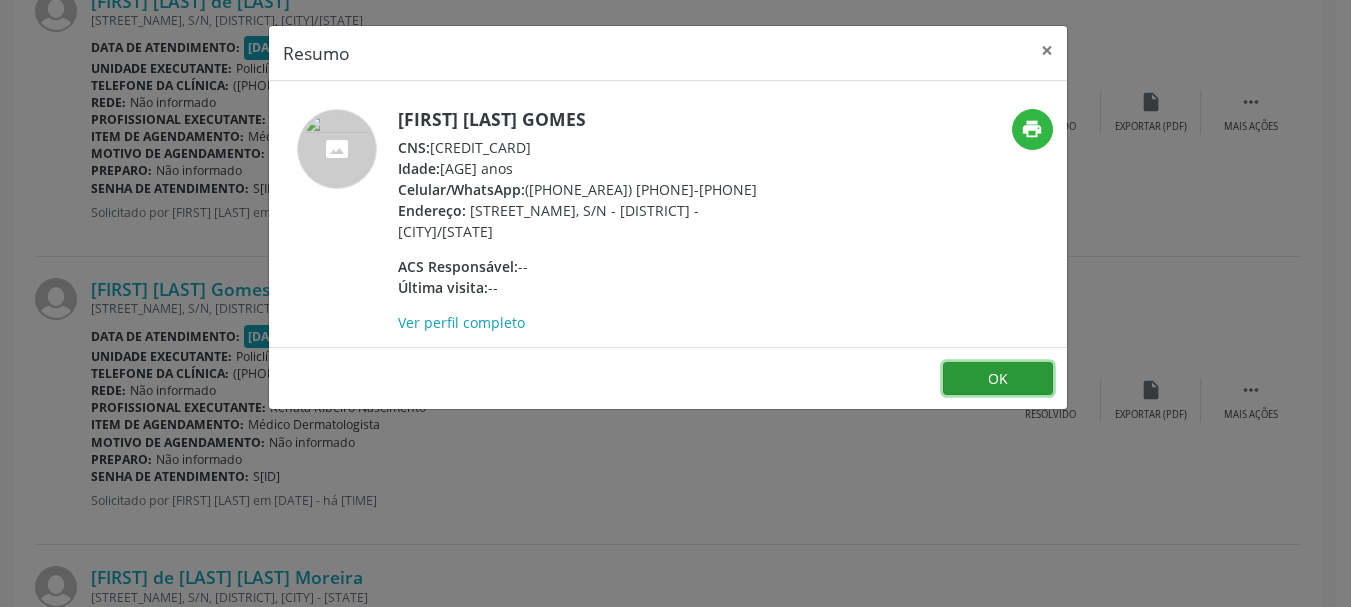 click on "OK" at bounding box center (998, 379) 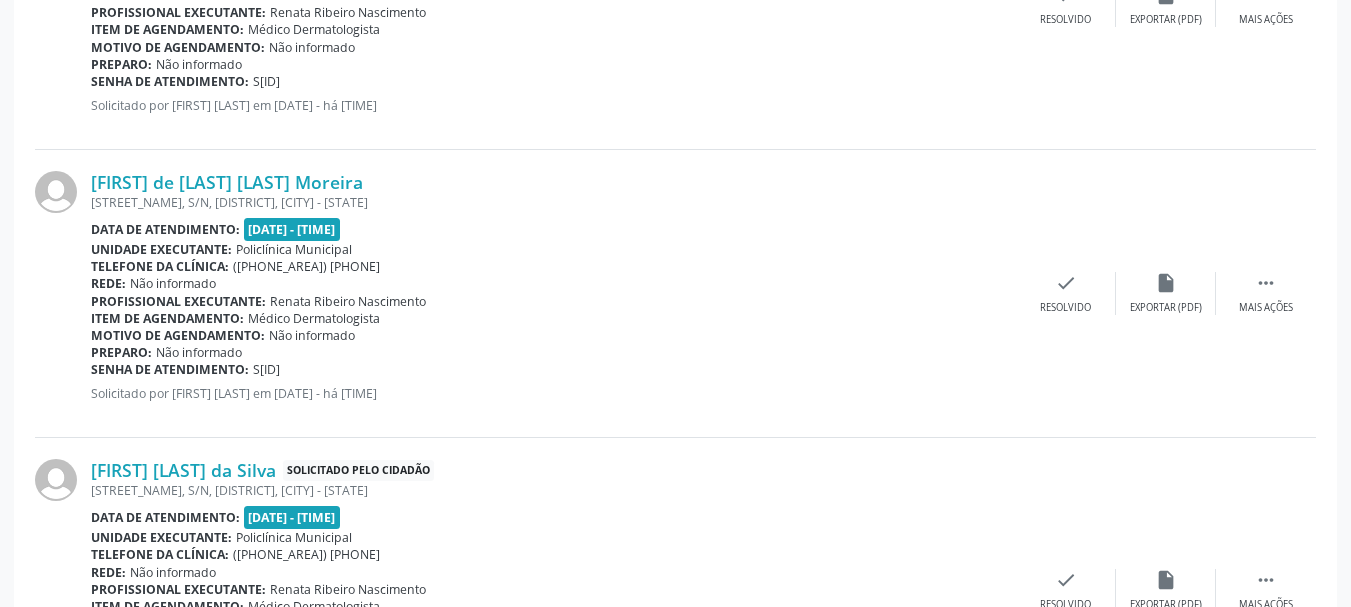 scroll, scrollTop: 2425, scrollLeft: 0, axis: vertical 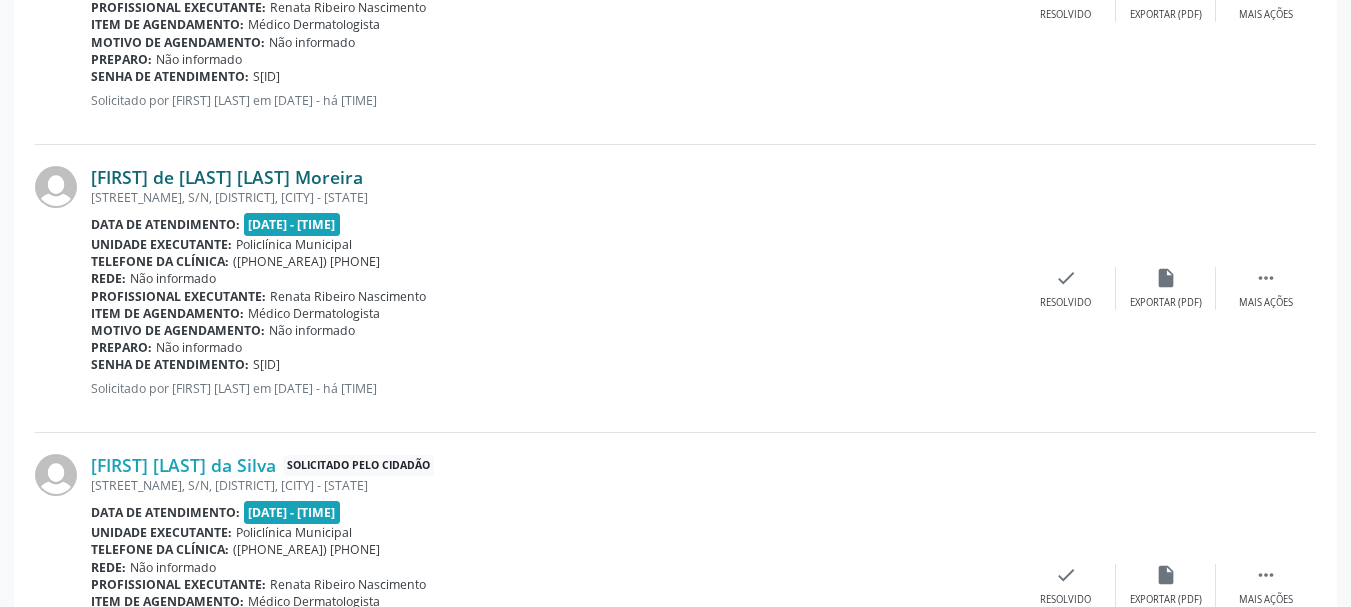 click on "[FIRST] de [LAST] [LAST] Moreira" at bounding box center [227, 177] 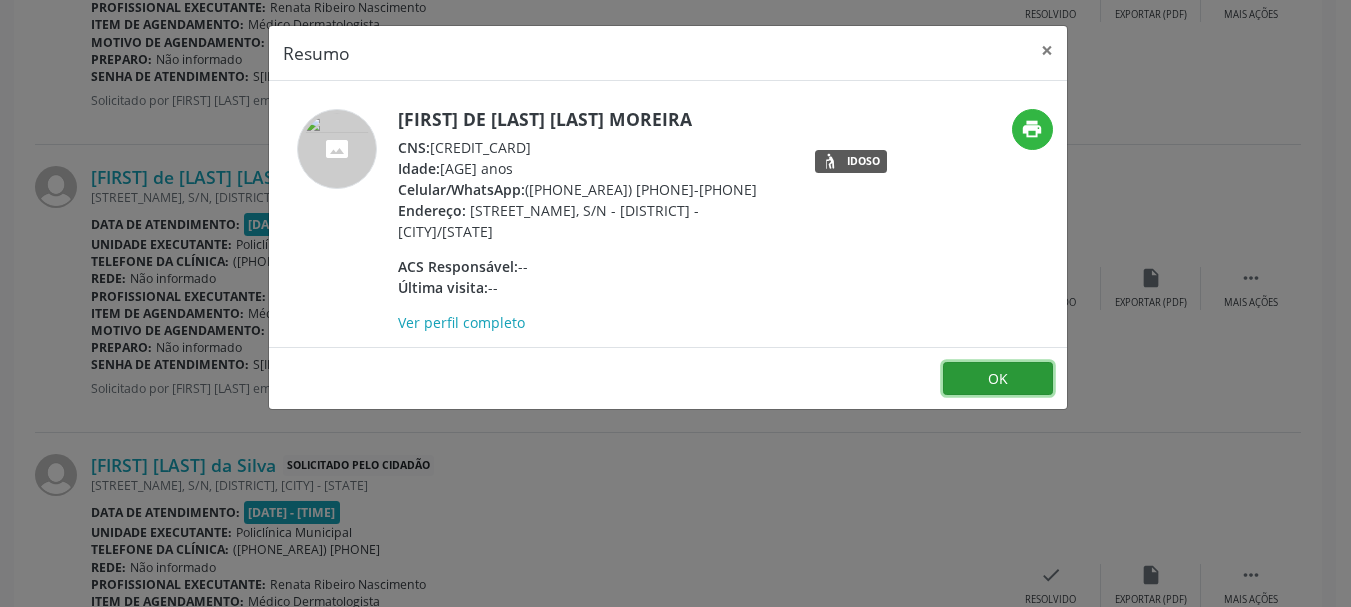 click on "OK" at bounding box center [998, 379] 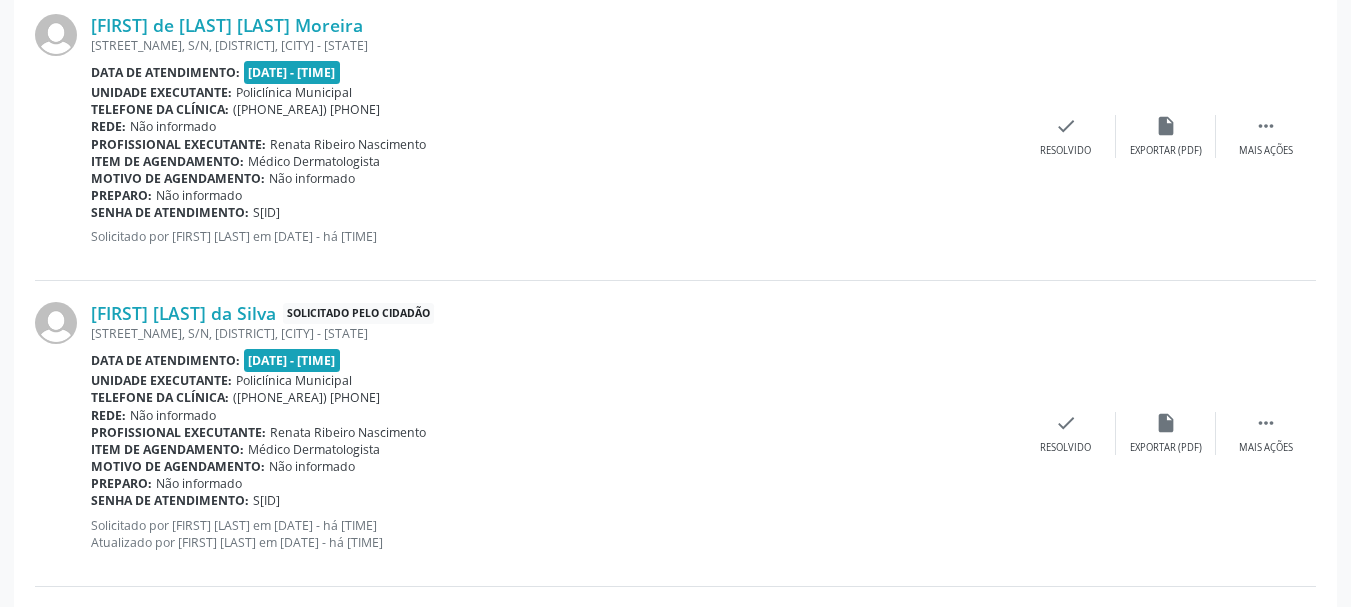 scroll, scrollTop: 2625, scrollLeft: 0, axis: vertical 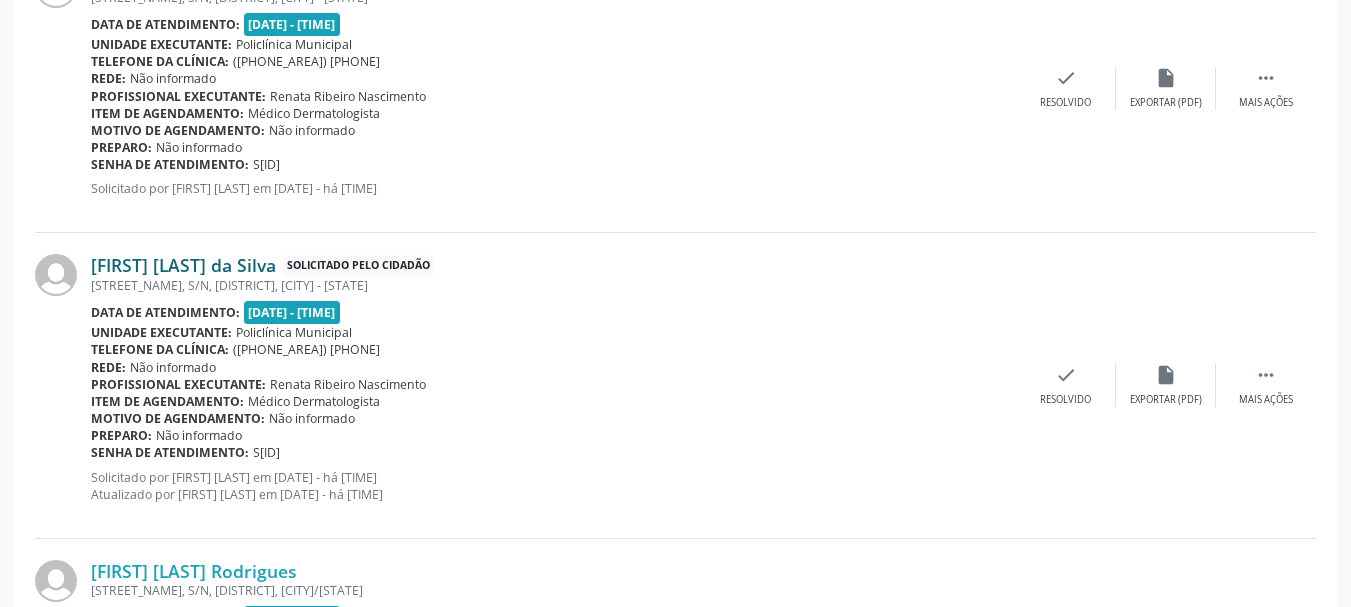 click on "[FIRST] [LAST] da Silva" at bounding box center [183, 265] 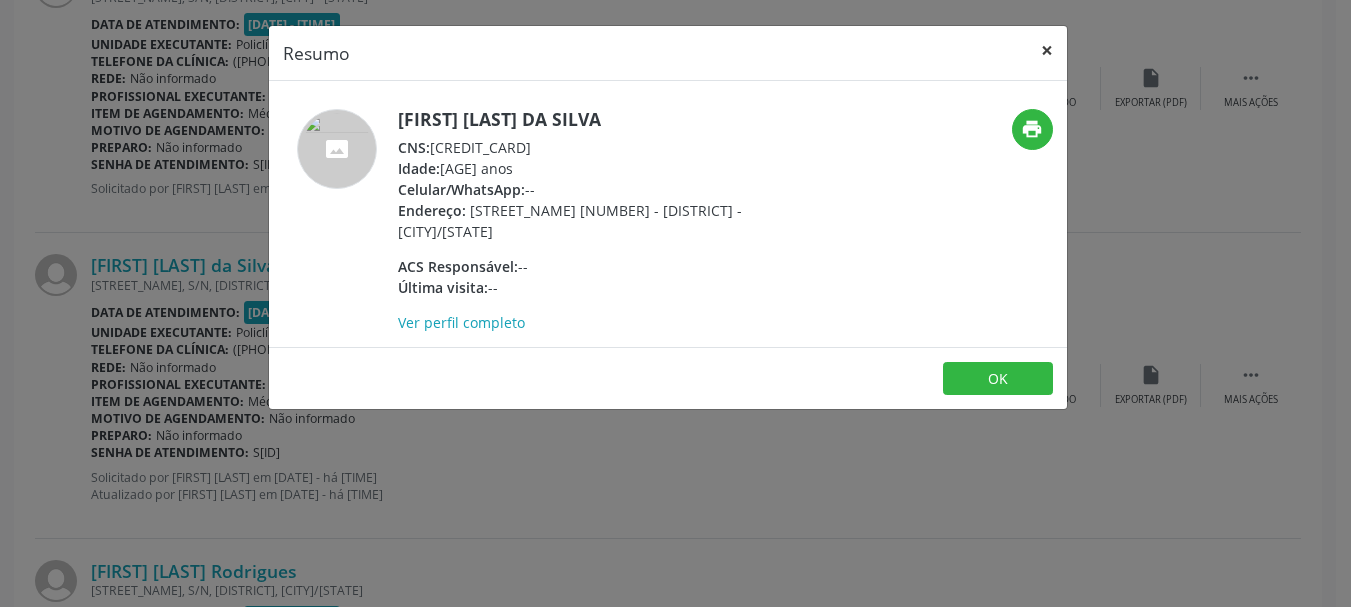 click on "×" at bounding box center (1047, 50) 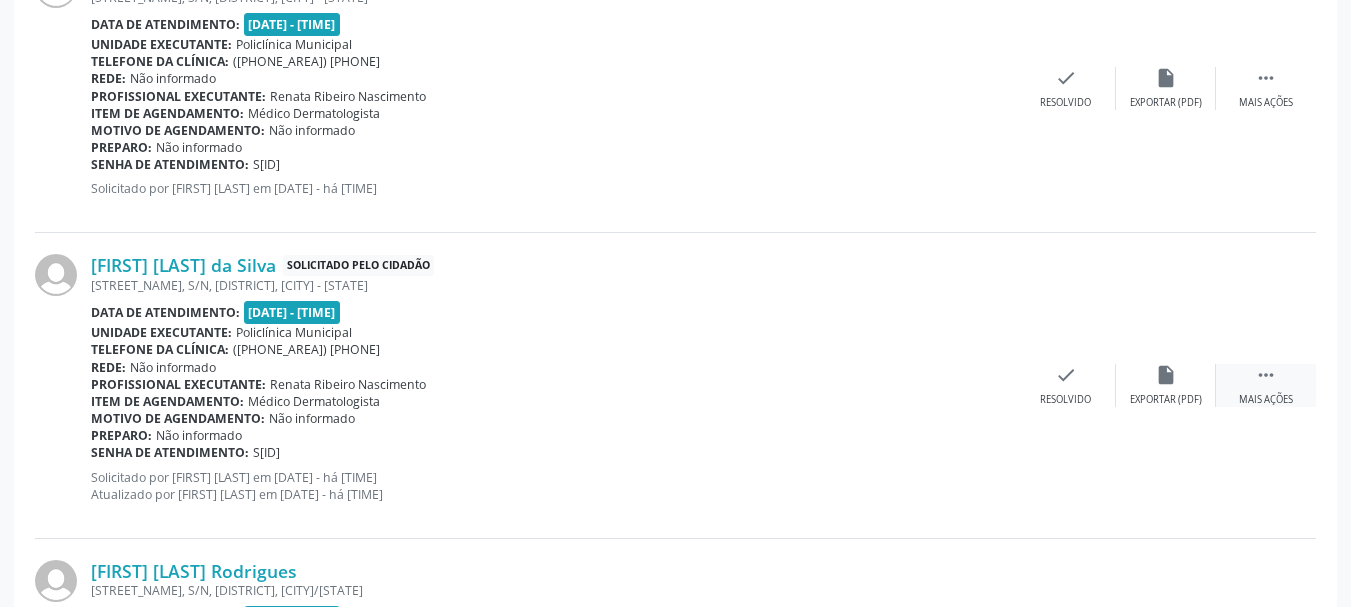 click on "
Mais ações" at bounding box center [1266, 385] 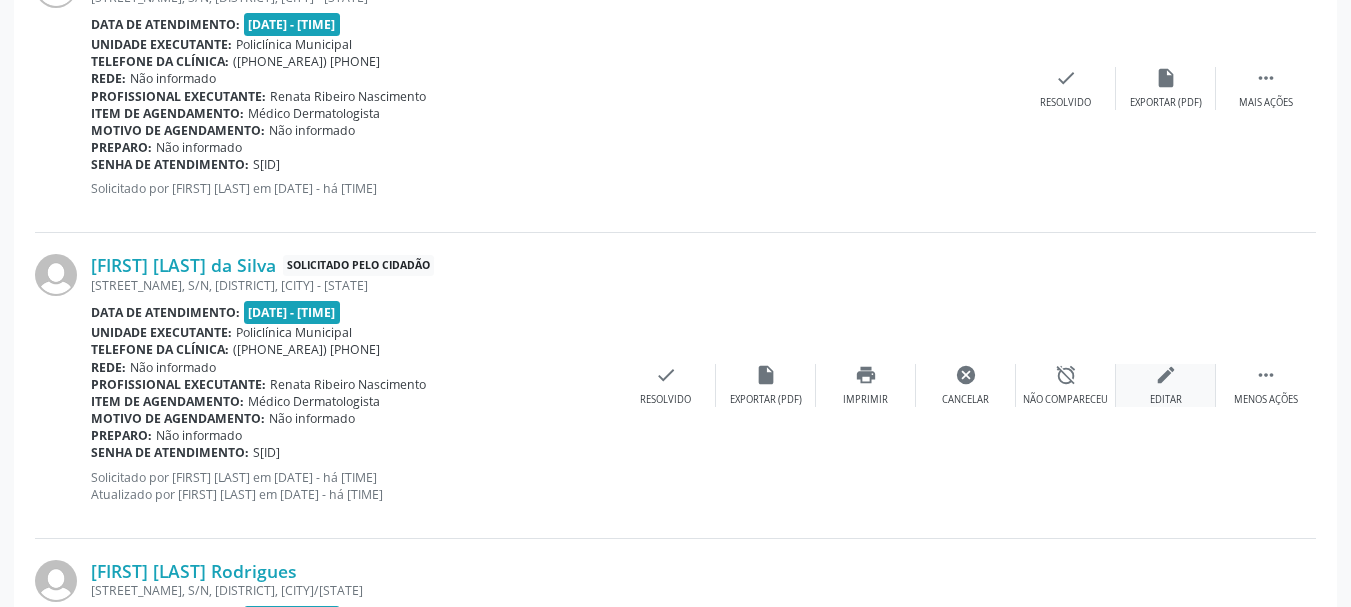 click on "edit
Editar" at bounding box center [1166, 385] 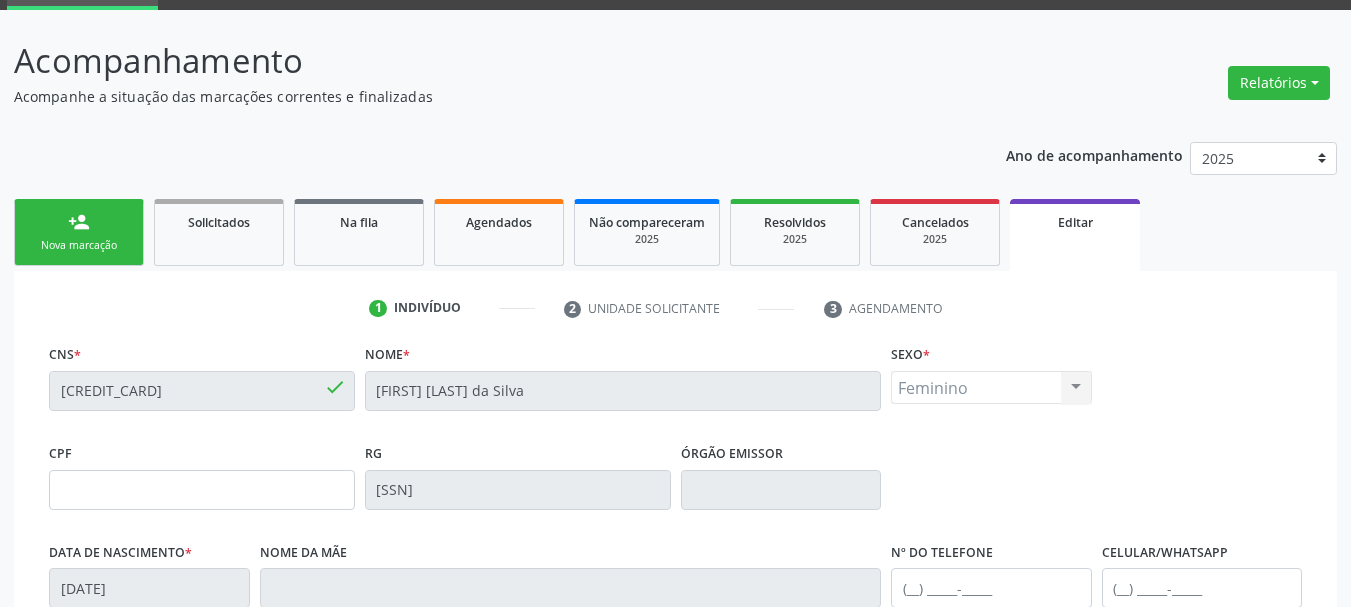 scroll, scrollTop: 0, scrollLeft: 0, axis: both 